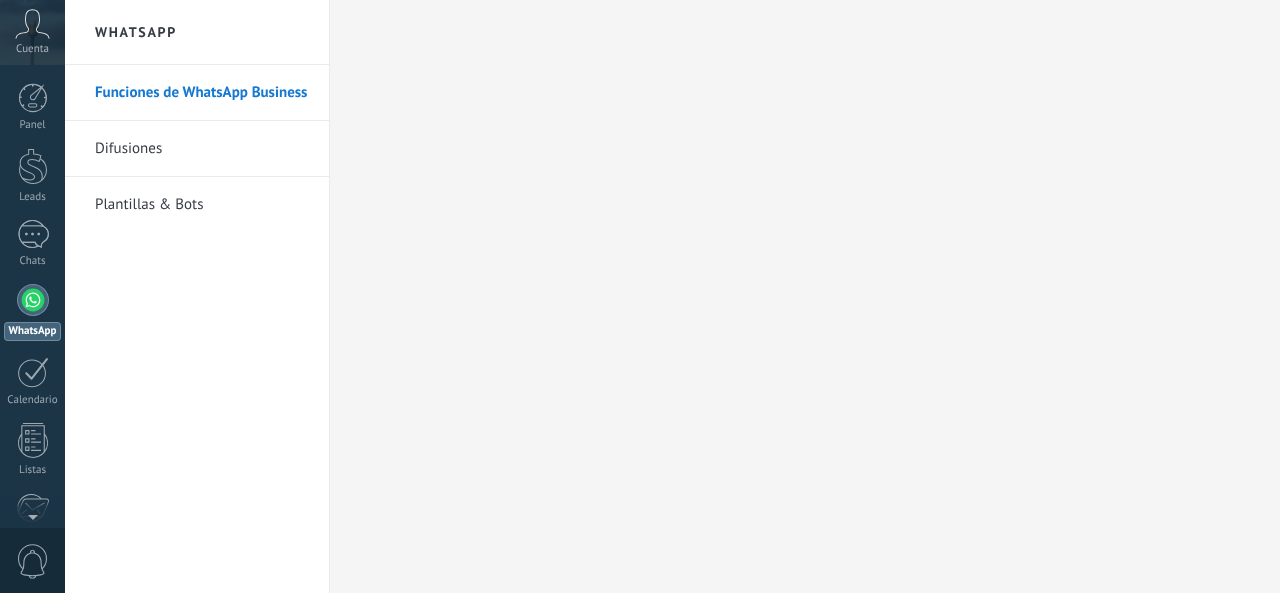 scroll, scrollTop: 0, scrollLeft: 0, axis: both 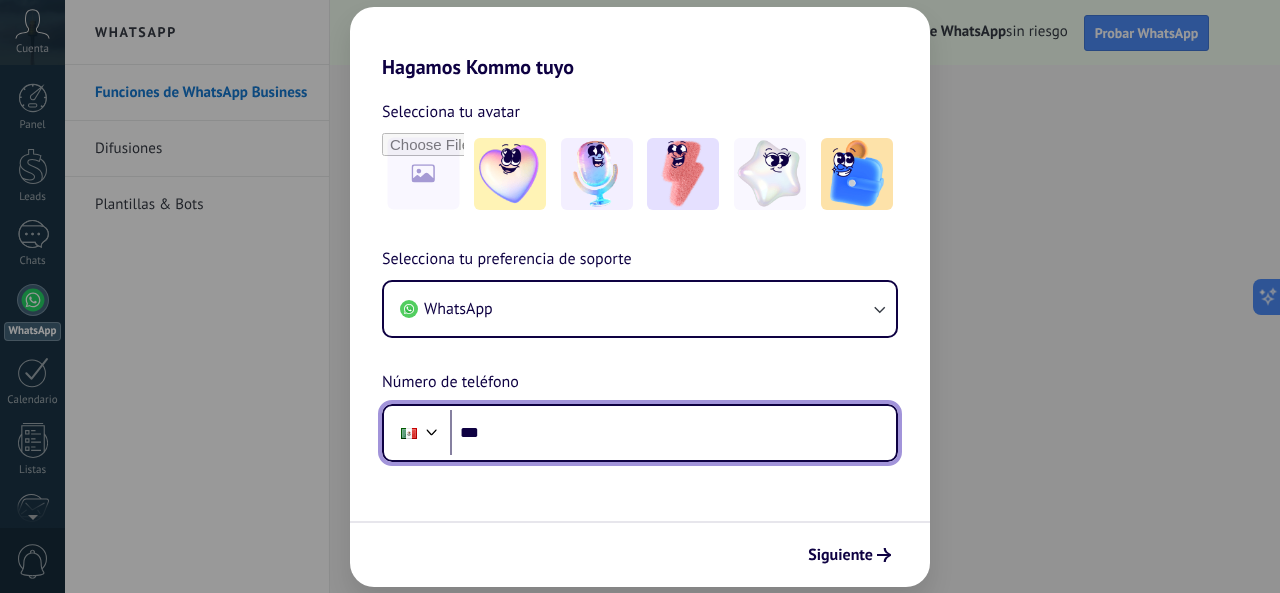 click on "***" at bounding box center [673, 433] 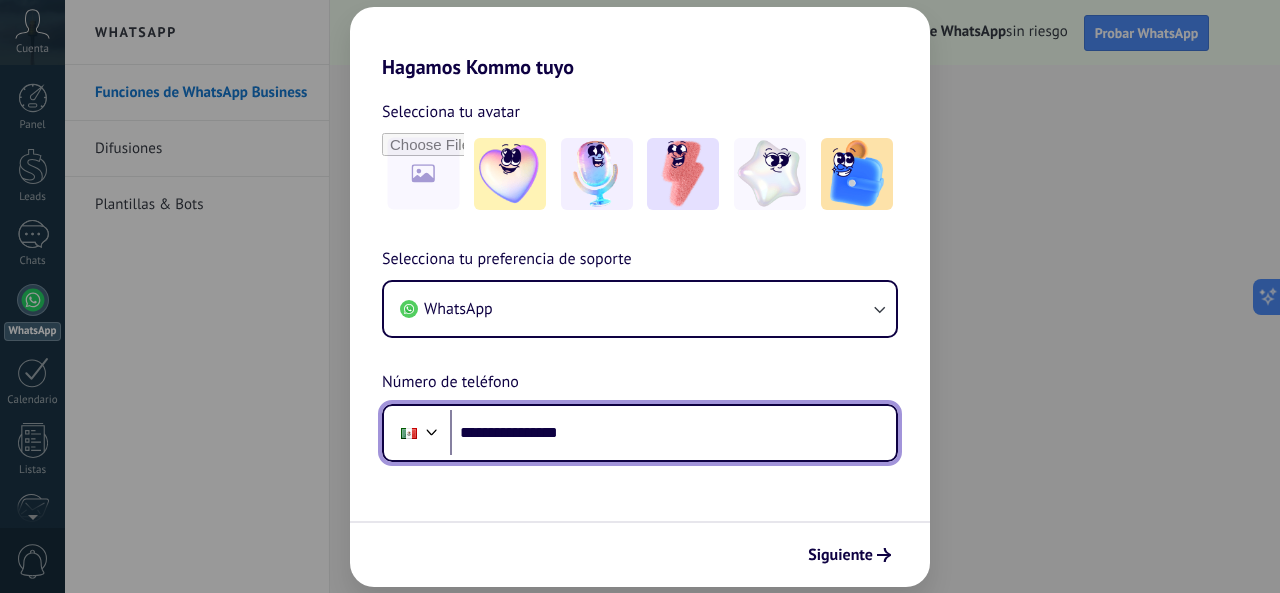 type on "**********" 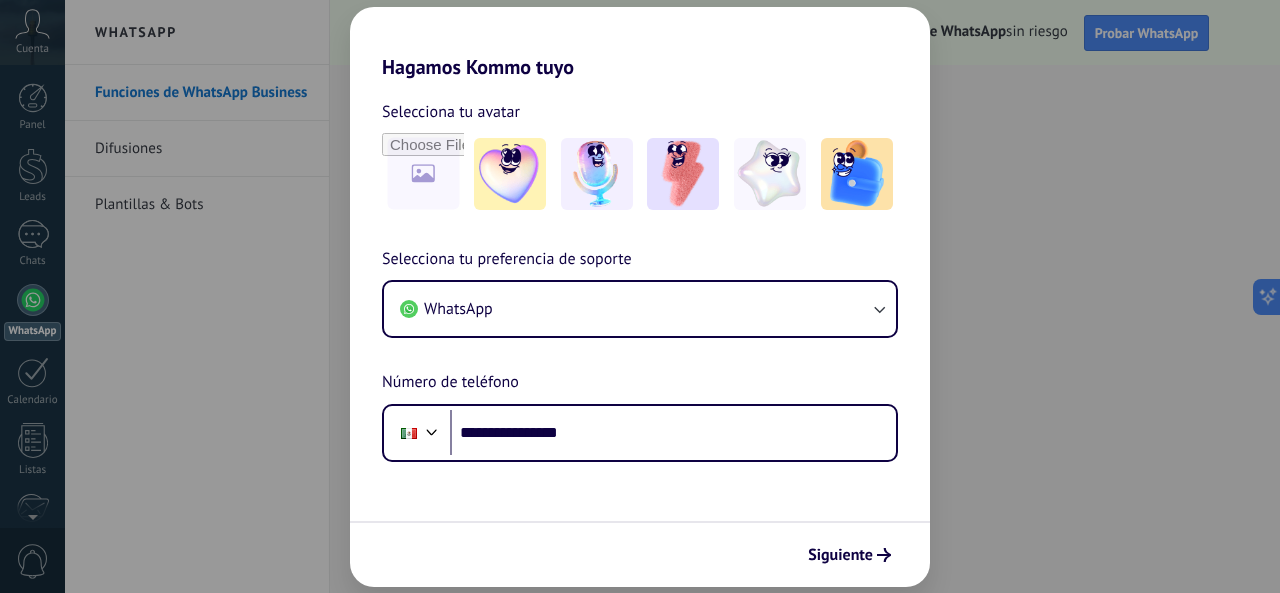 click on "Siguiente" at bounding box center [640, 554] 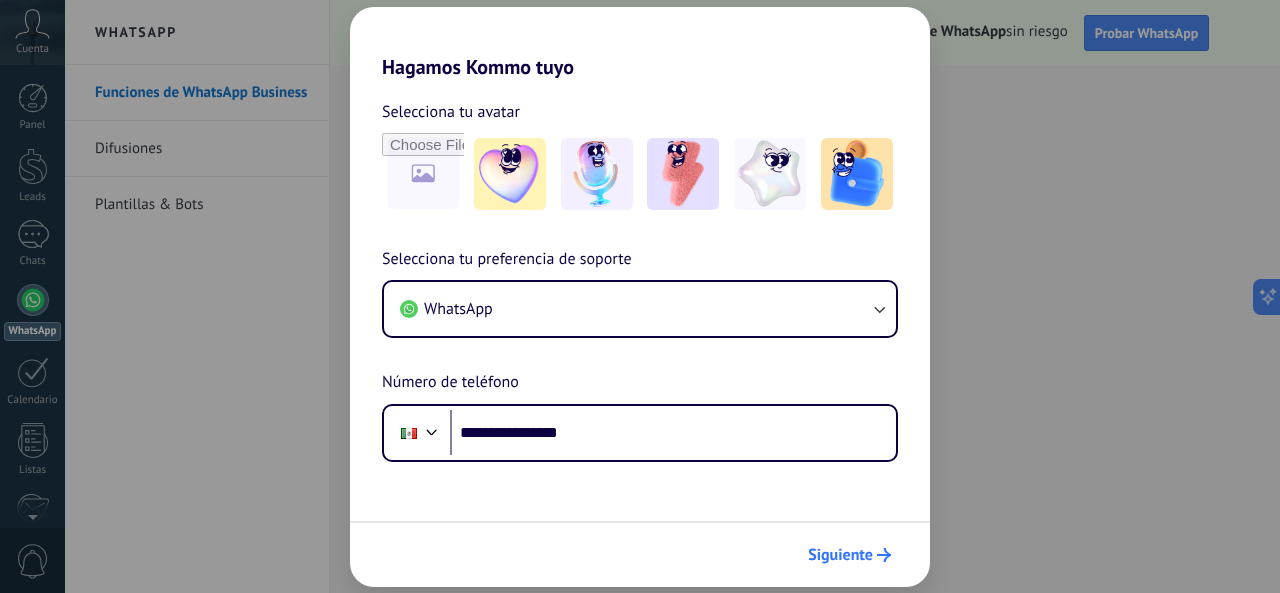 scroll, scrollTop: 0, scrollLeft: 0, axis: both 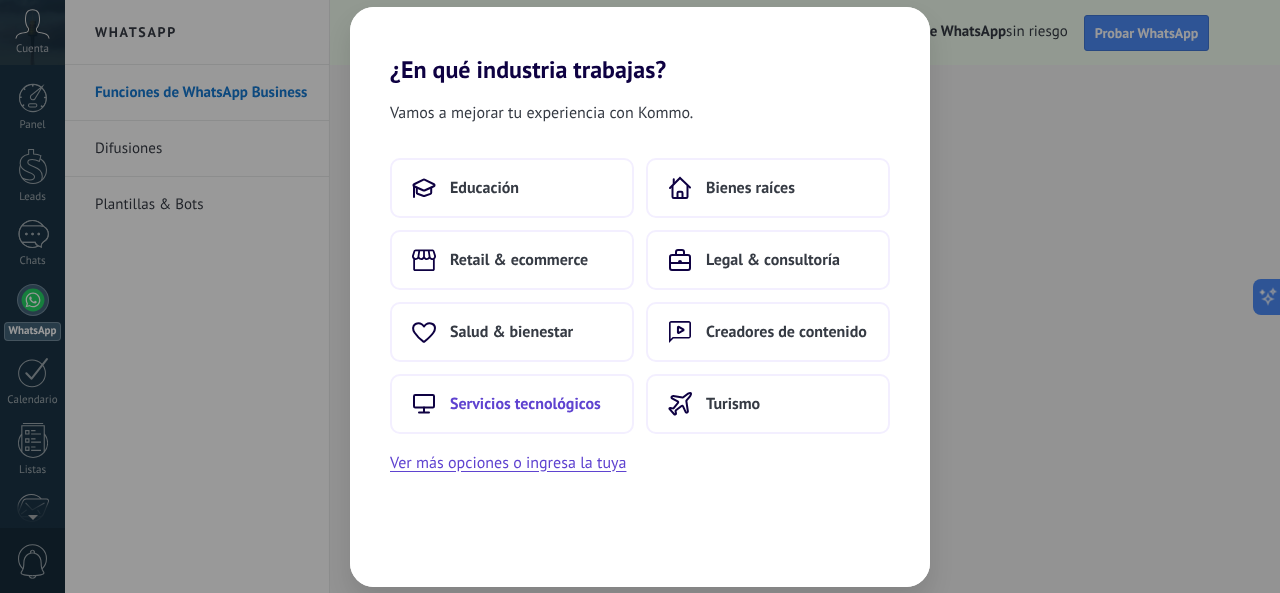 click on "Servicios tecnológicos" at bounding box center [525, 404] 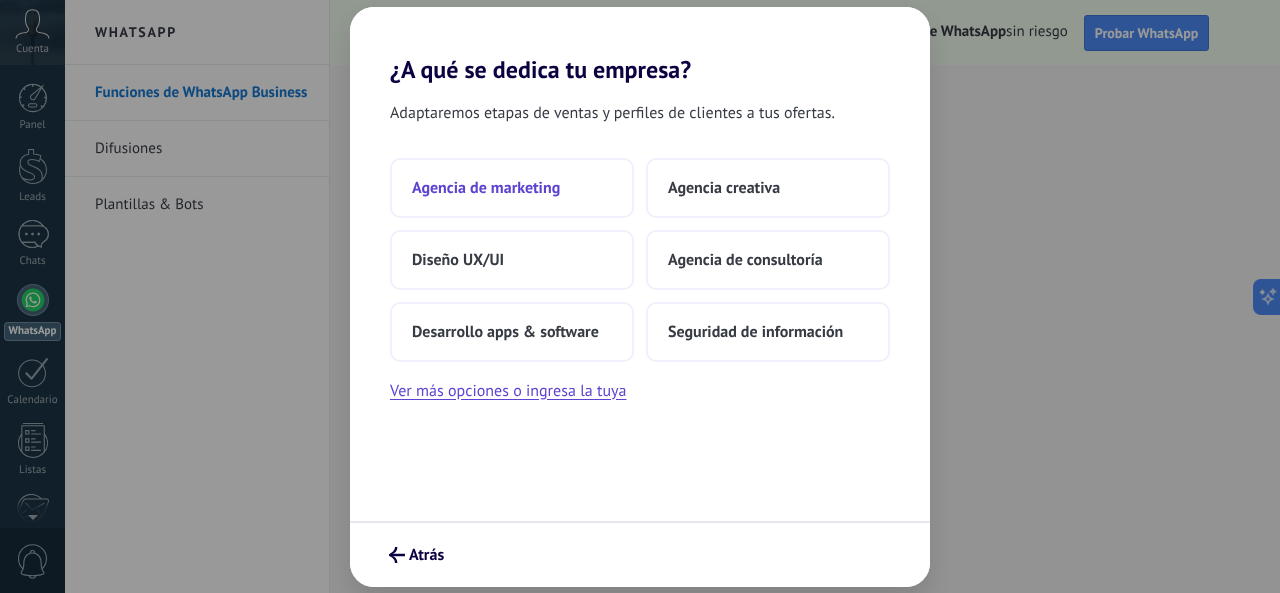 click on "Agencia de marketing" at bounding box center (486, 188) 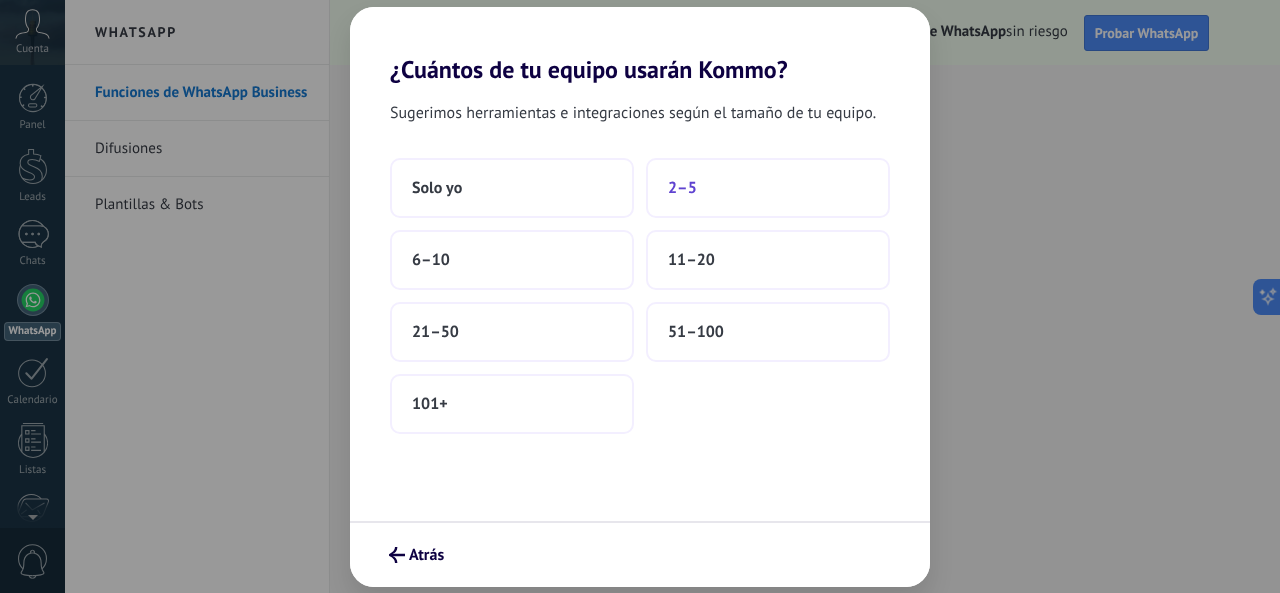 click on "2–5" at bounding box center [768, 188] 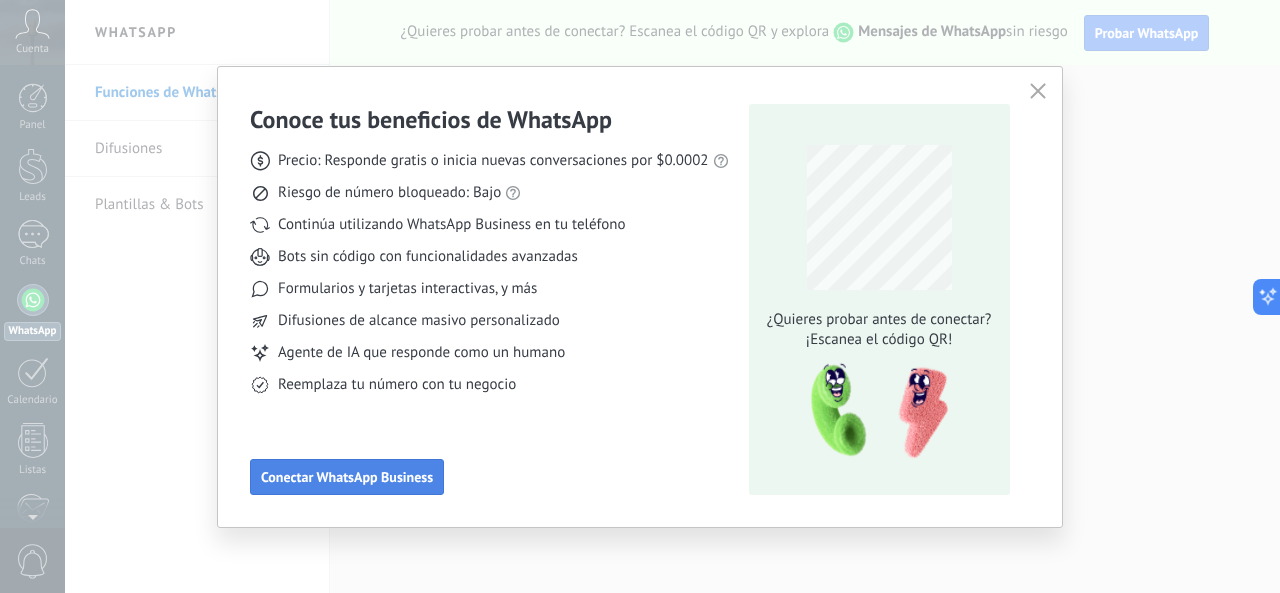 click on "Conectar WhatsApp Business" at bounding box center [347, 477] 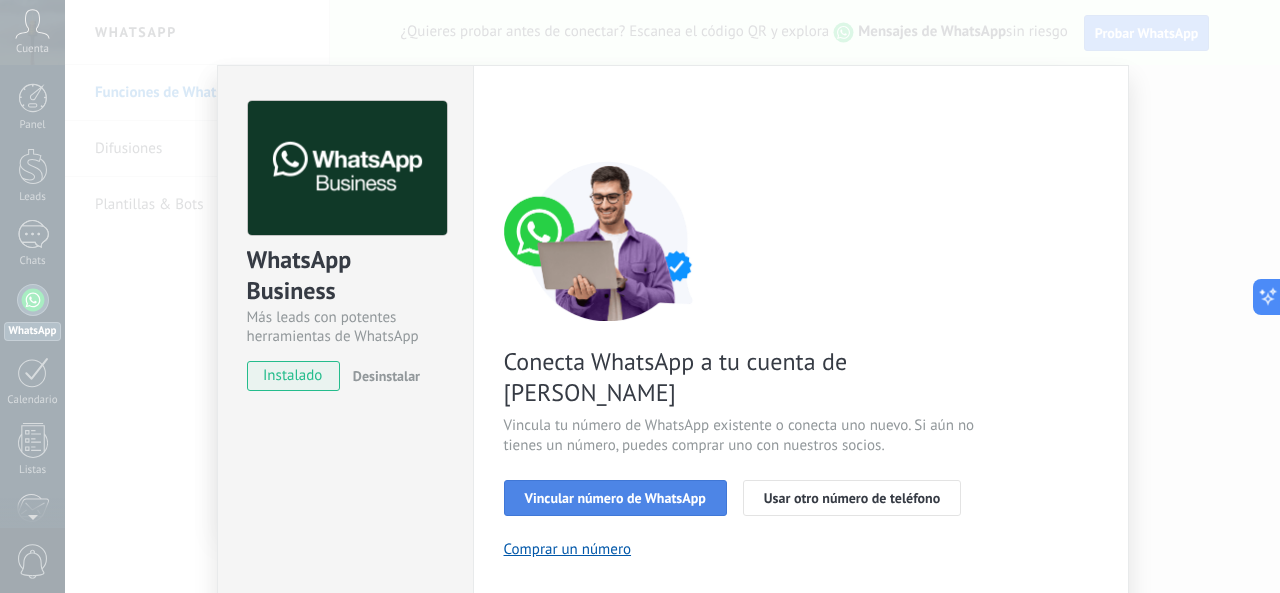 click on "Vincular número de WhatsApp" at bounding box center [615, 498] 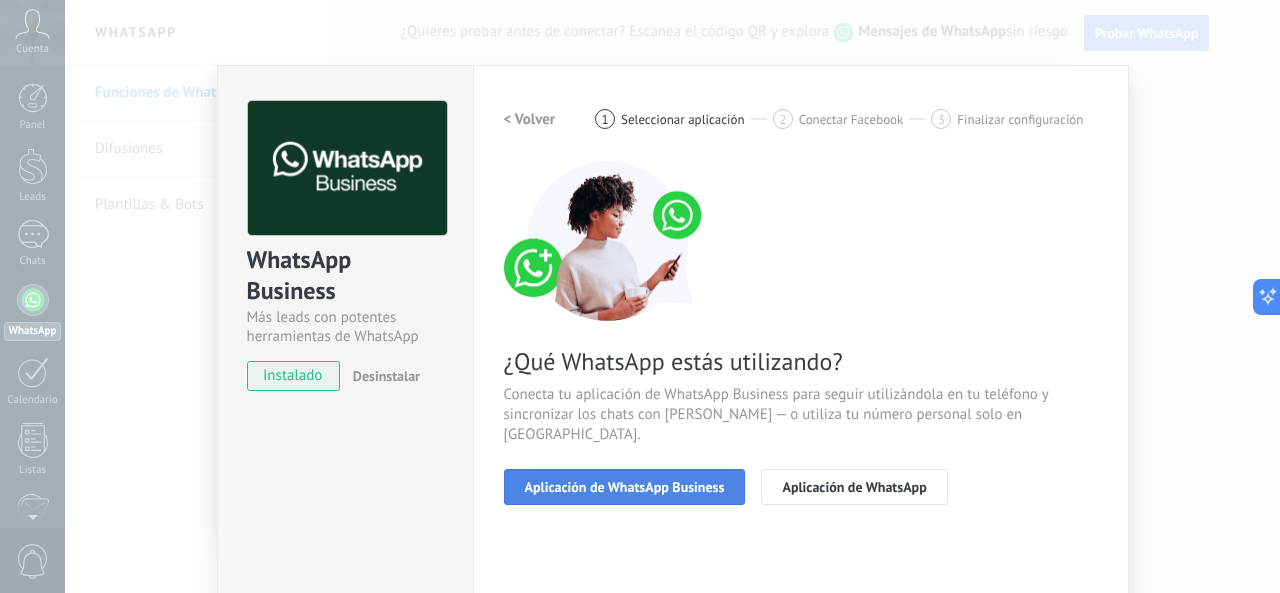 click on "Aplicación de WhatsApp Business" at bounding box center [625, 487] 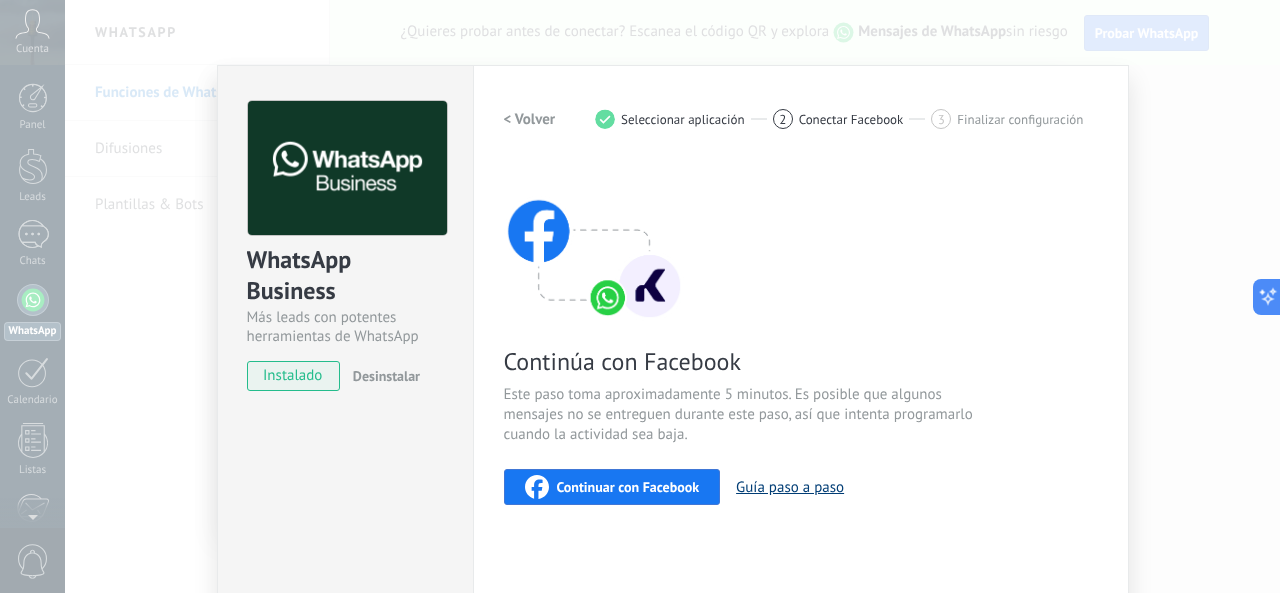 click on "Guía paso a paso" at bounding box center (790, 487) 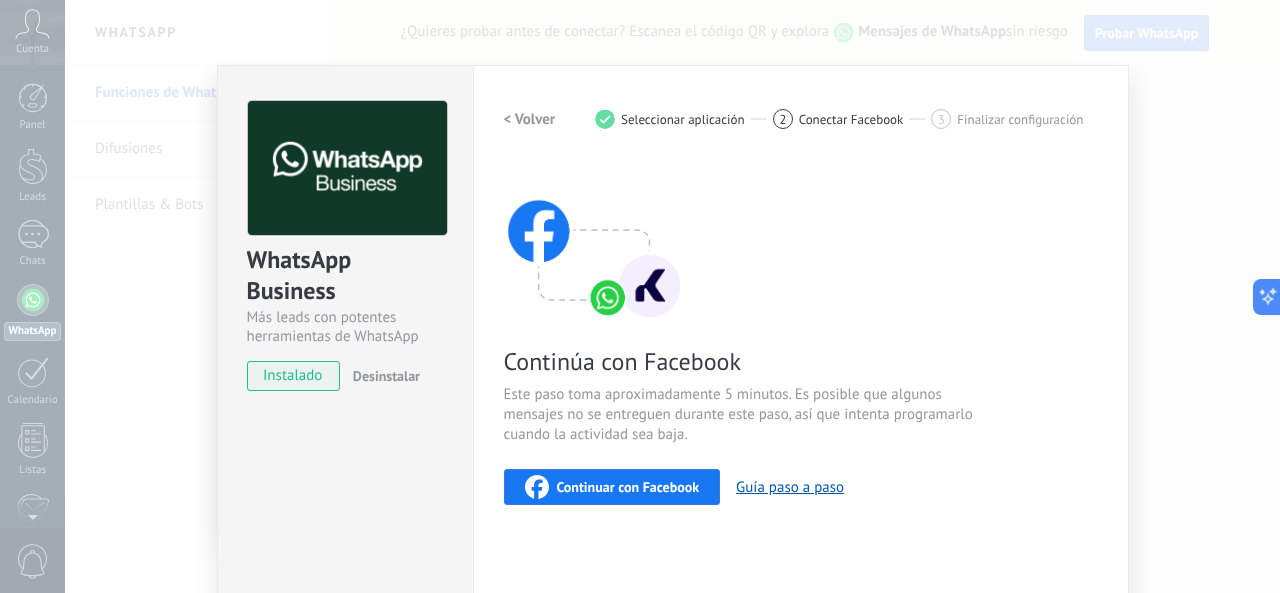 click on "Continuar con Facebook" at bounding box center [628, 487] 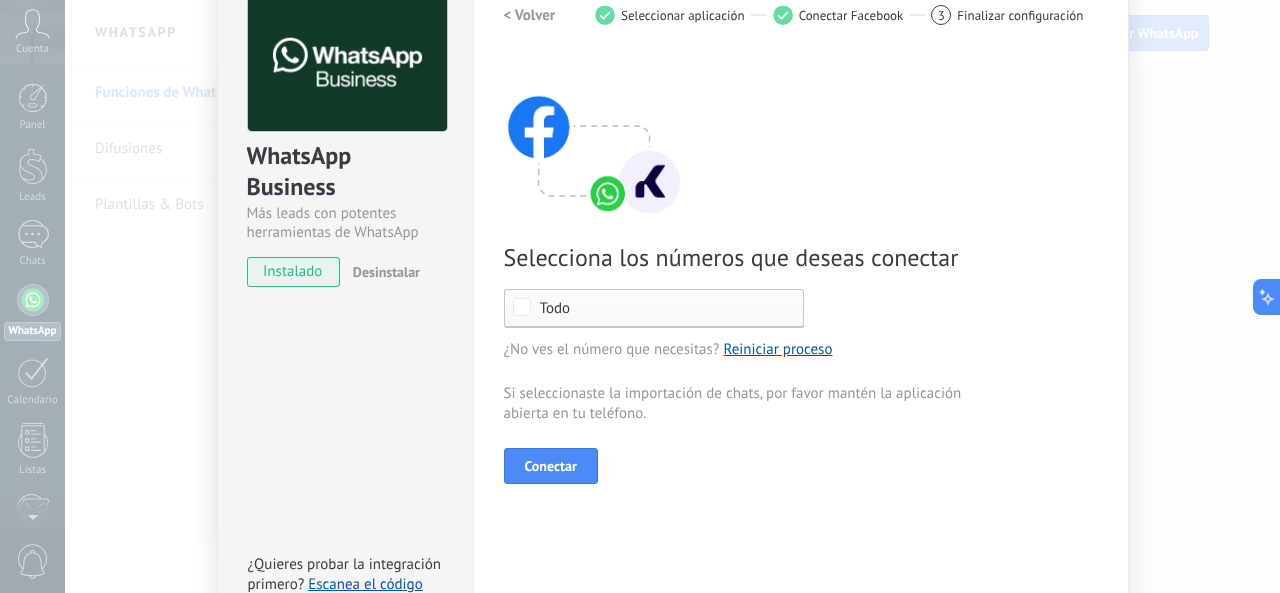 scroll, scrollTop: 116, scrollLeft: 0, axis: vertical 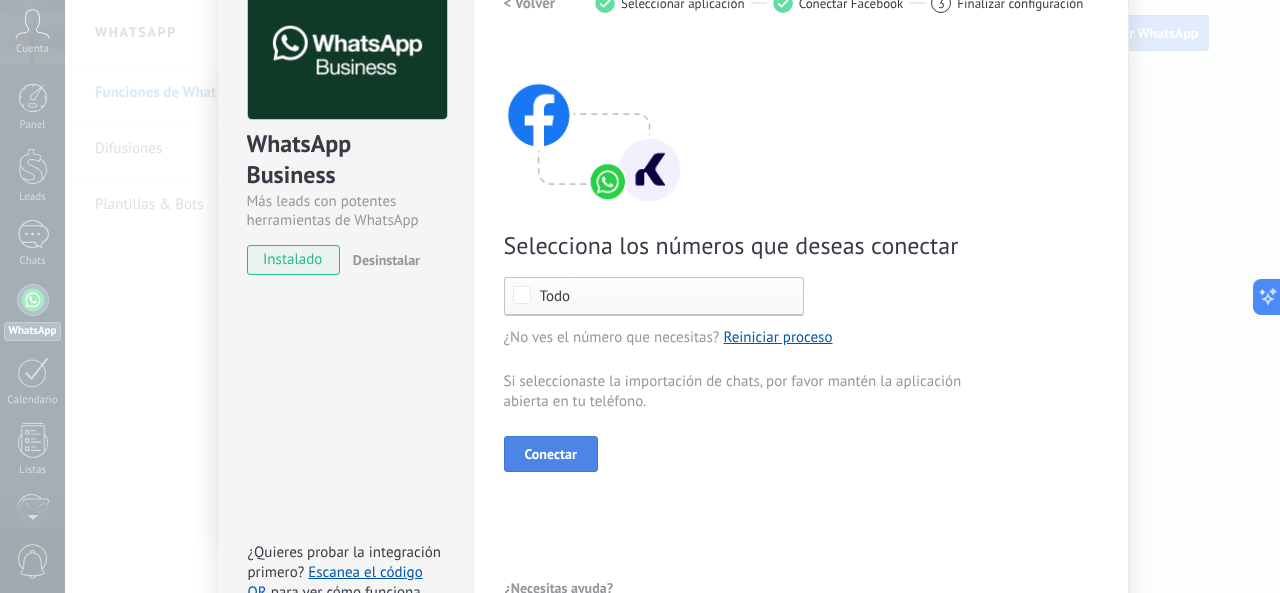 click on "Conectar" at bounding box center (551, 454) 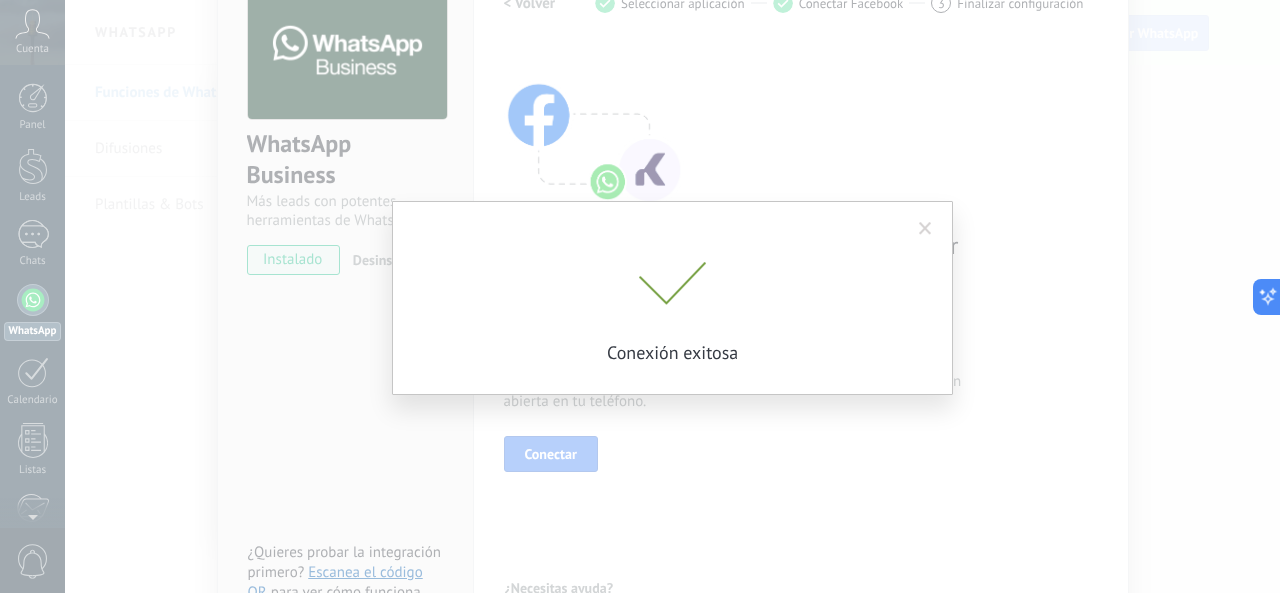 click at bounding box center (925, 229) 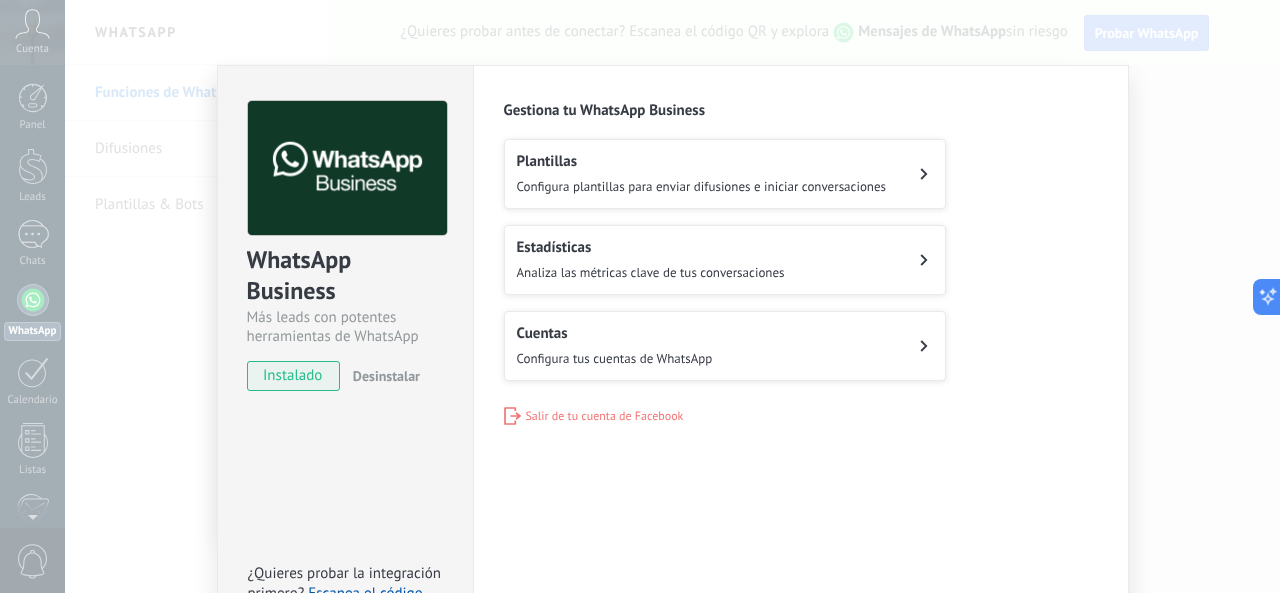 scroll, scrollTop: 142, scrollLeft: 0, axis: vertical 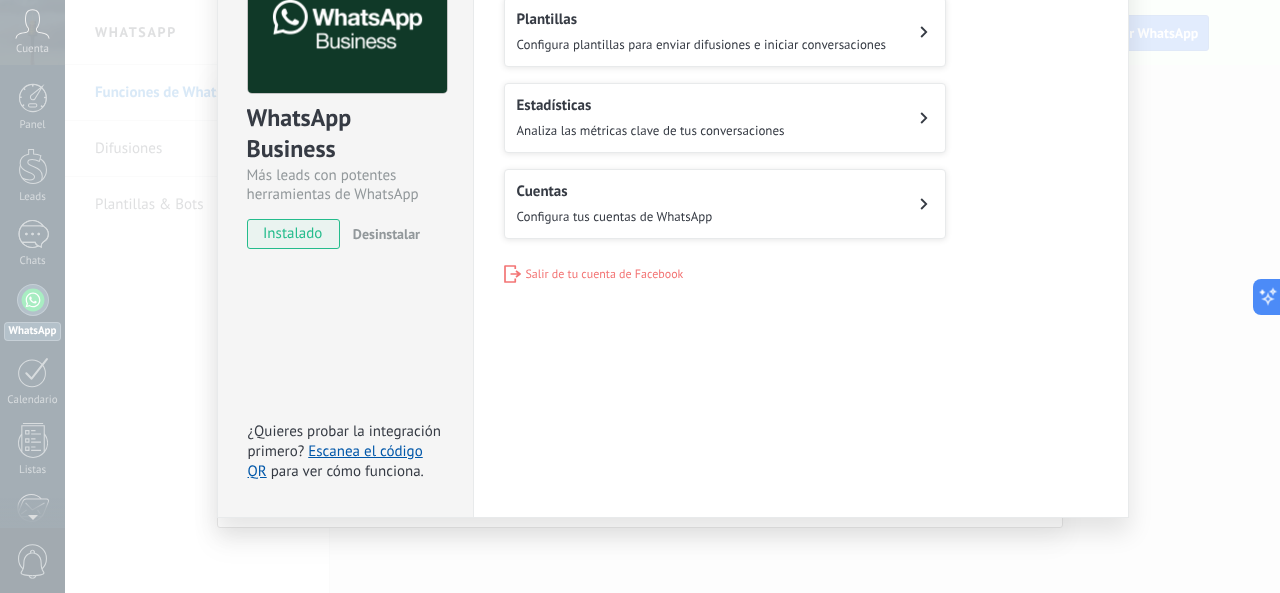click on "WhatsApp Business Más leads con potentes herramientas de WhatsApp instalado Desinstalar ¿Quieres probar la integración primero?   Escanea el código QR   para ver cómo funciona. Configuraciones Autorizaciones This tab logs the users who have granted integration access to this account. If you want to to remove a user's ability to send requests to the account on behalf of this integration, you can revoke access. If access is revoked from all users, the integration will stop working. This app is installed, but no one has given it access yet. WhatsApp Cloud API más _:  Guardar Gestiona tu WhatsApp Business Plantillas Configura plantillas para enviar difusiones e iniciar conversaciones Estadísticas Analiza las métricas clave de tus conversaciones Cuentas Configura tus cuentas de WhatsApp Salir de tu cuenta de Facebook" at bounding box center [672, 296] 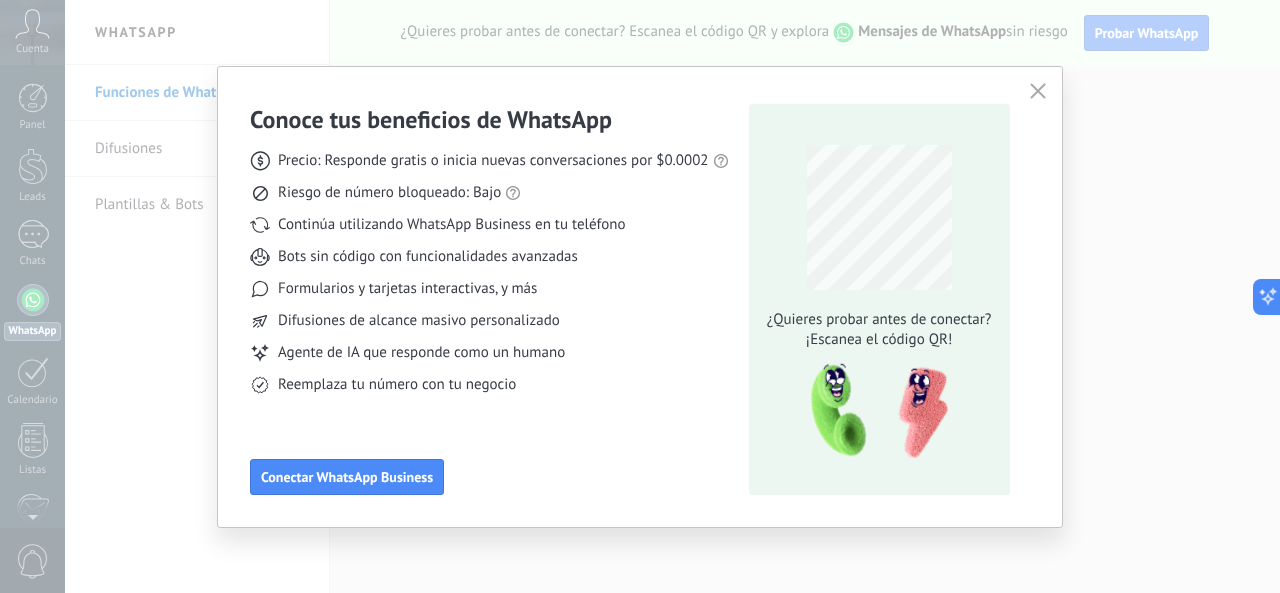 click at bounding box center (1038, 92) 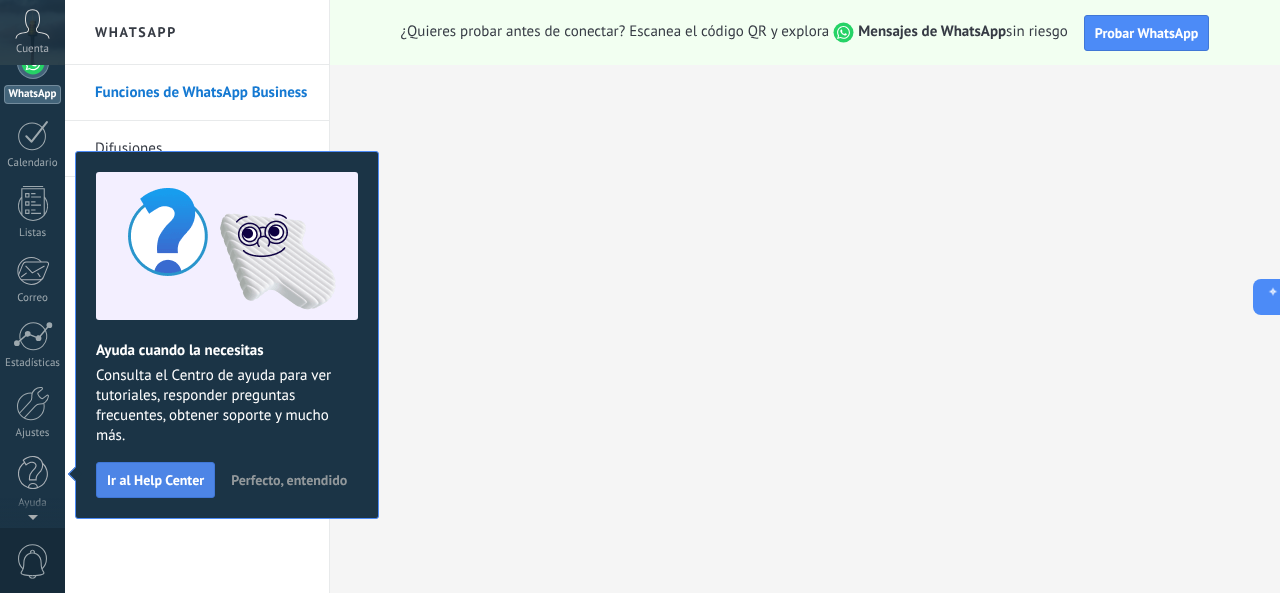 scroll, scrollTop: 0, scrollLeft: 0, axis: both 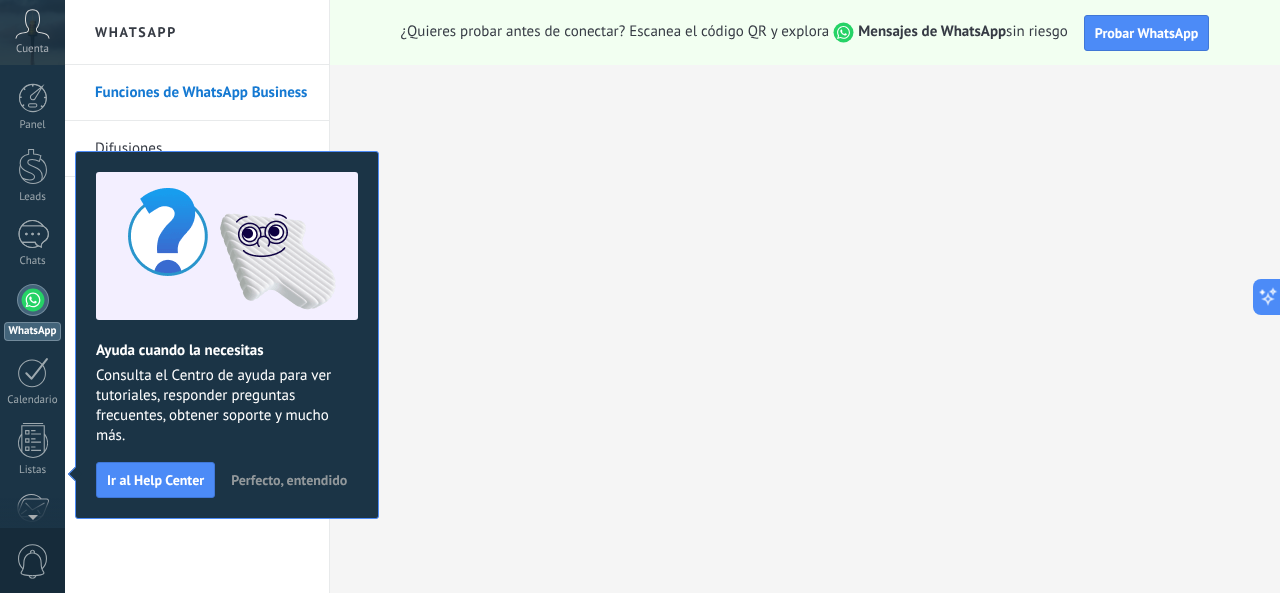 click on "Perfecto, entendido" at bounding box center [289, 480] 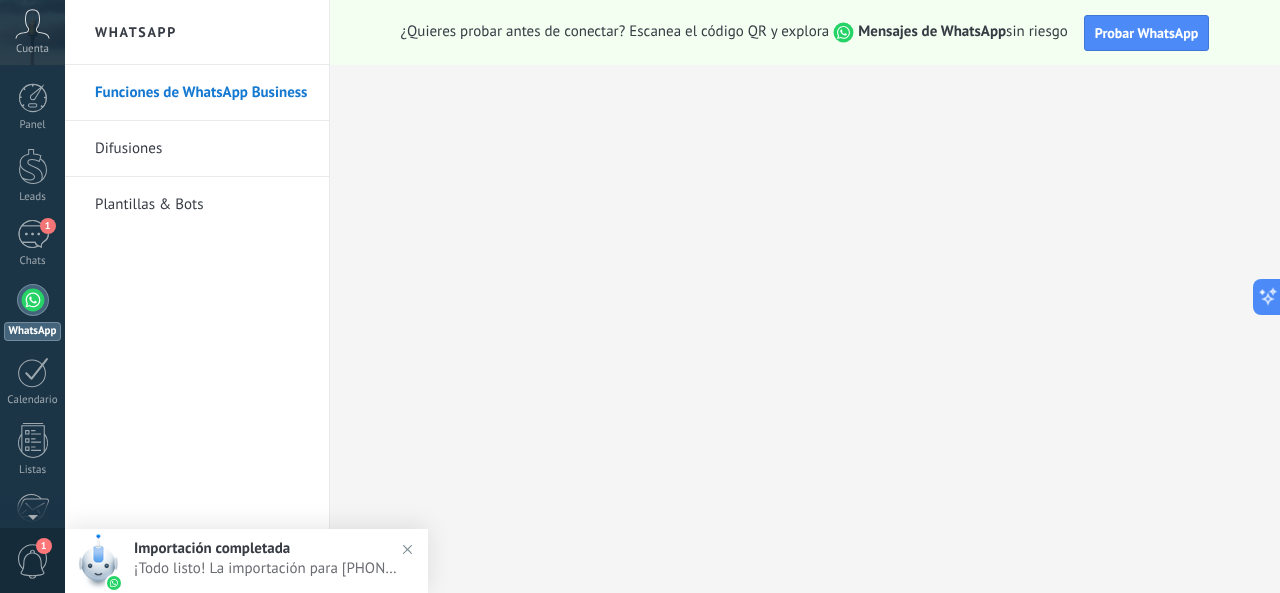 click at bounding box center [407, 549] 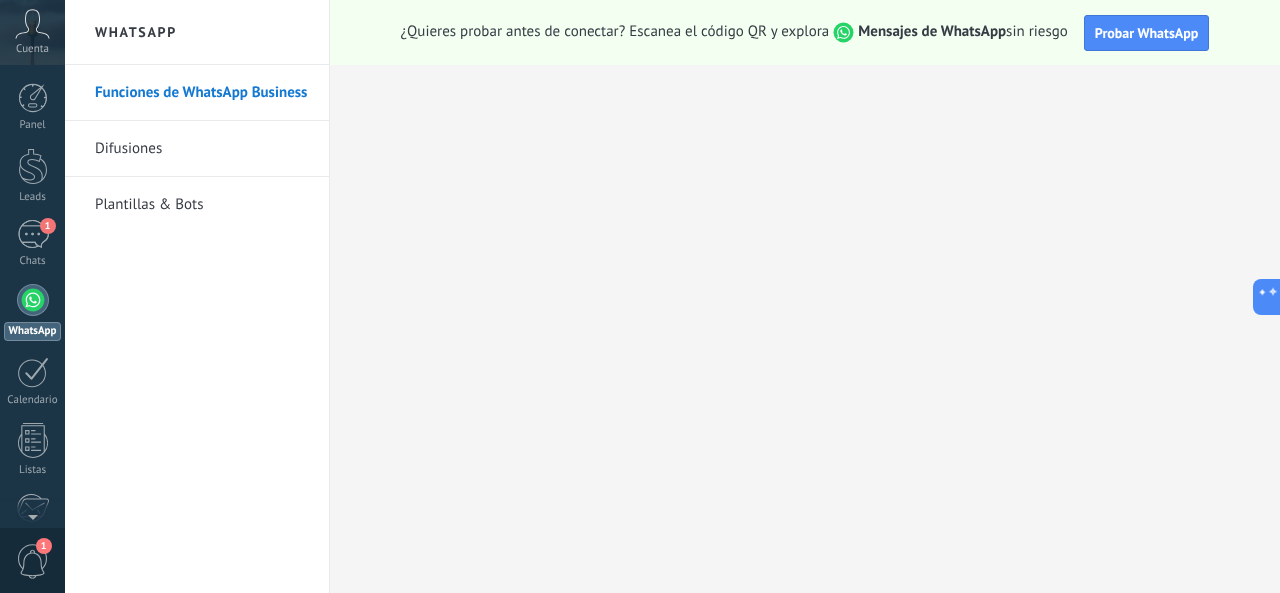 click at bounding box center [33, 300] 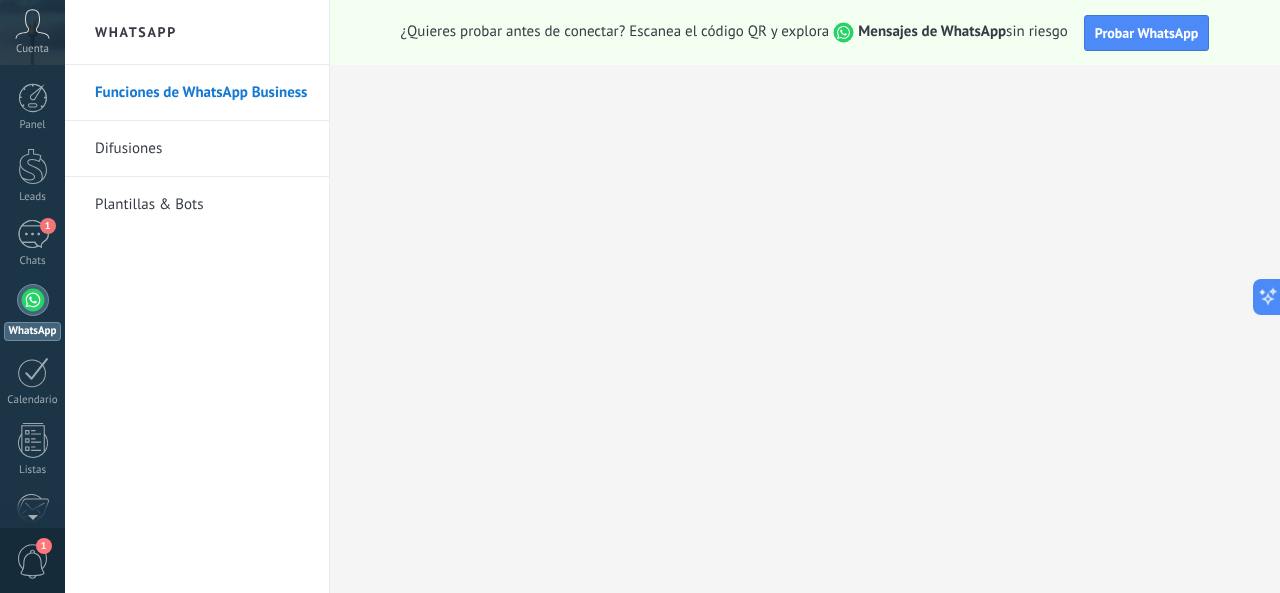 click at bounding box center [33, 300] 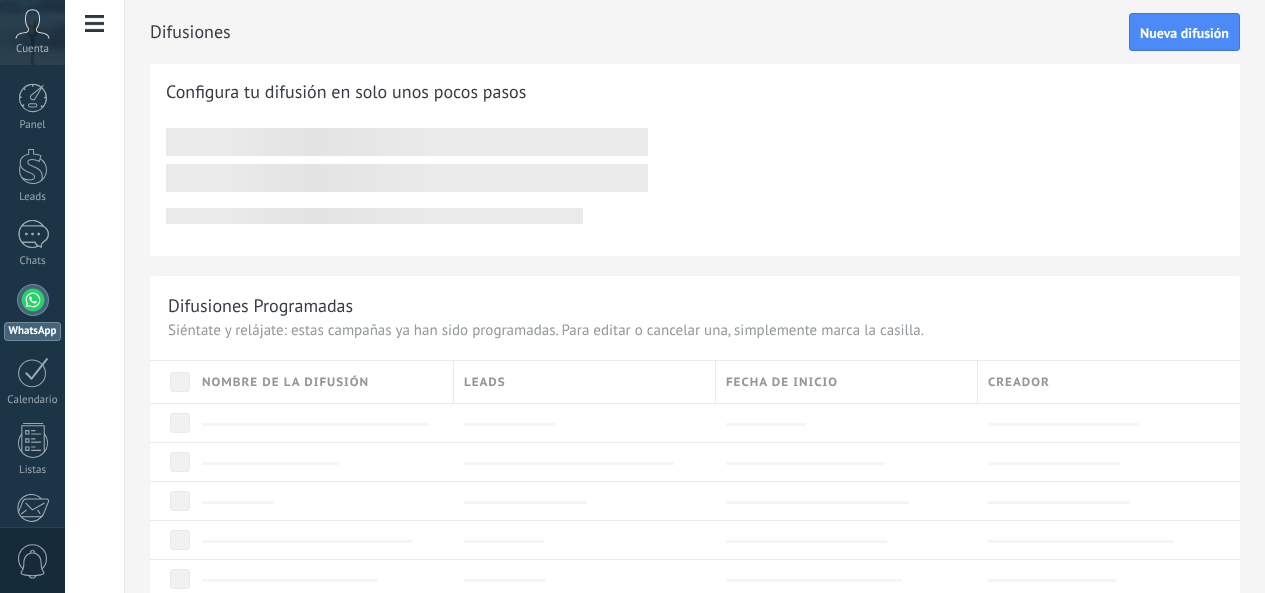 scroll, scrollTop: 0, scrollLeft: 0, axis: both 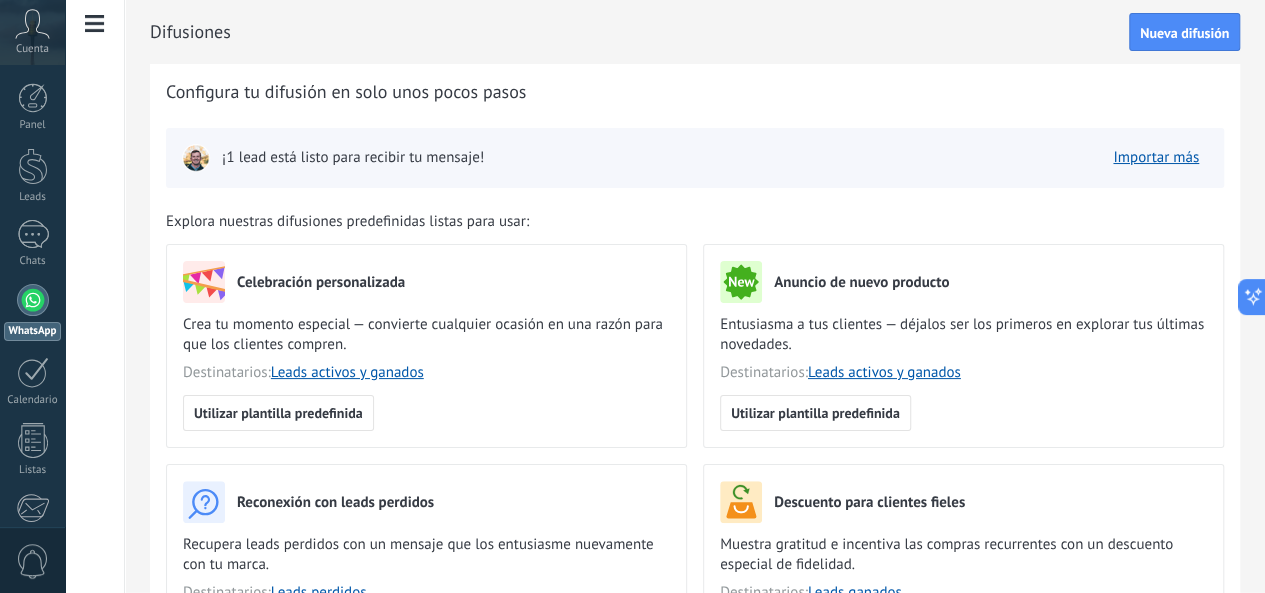 click on "Plantillas & Bots" at bounding box center (-116, 205) 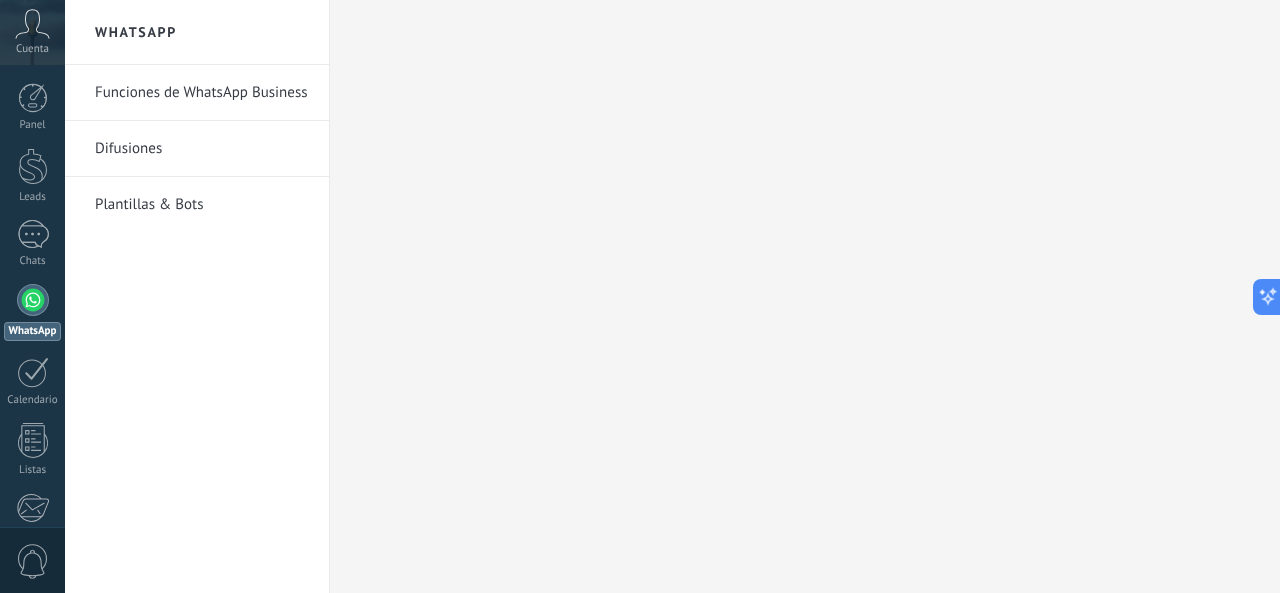 click on "Plantillas & Bots" at bounding box center [202, 205] 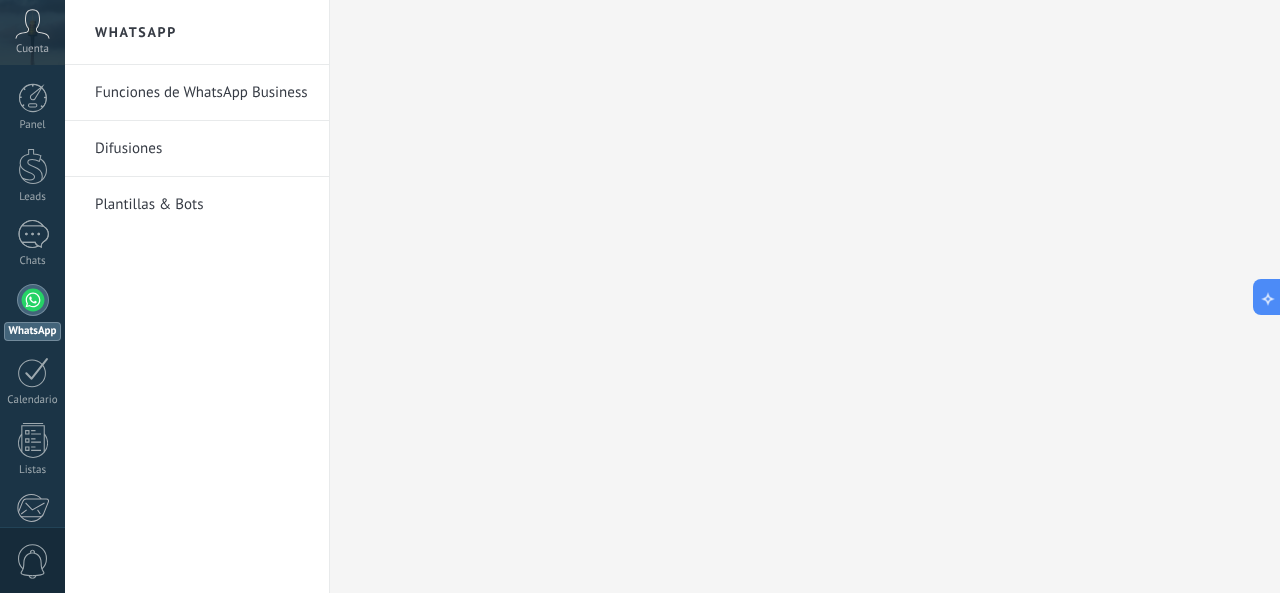 click on "Plantillas & Bots" at bounding box center [202, 205] 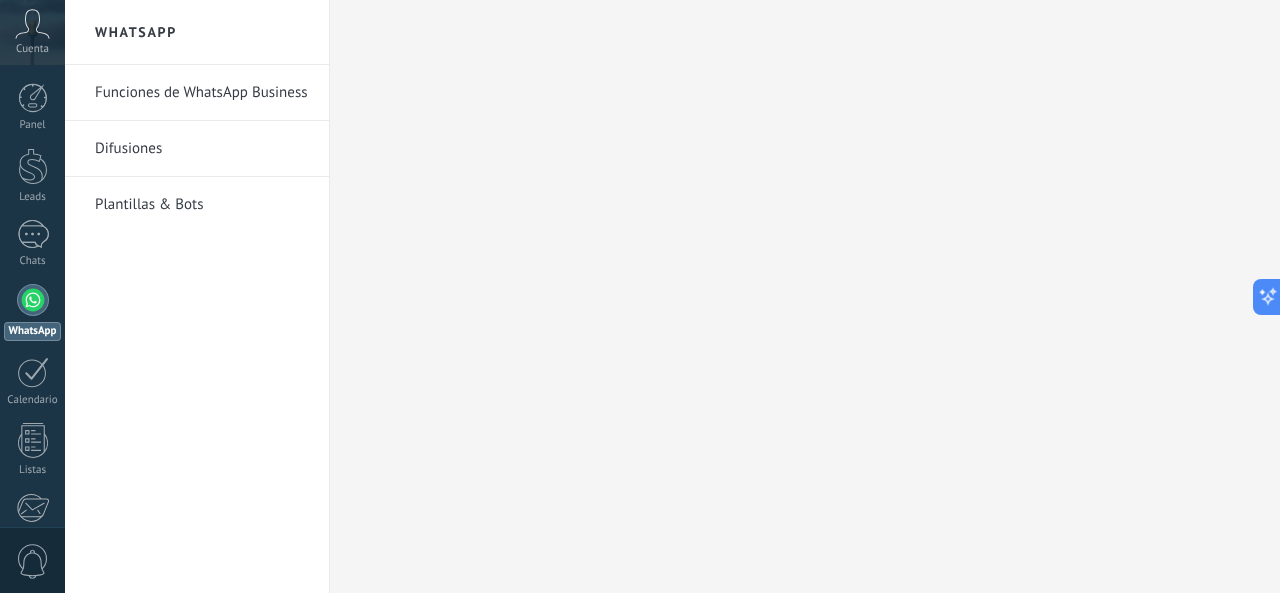 click on "Plantillas & Bots" at bounding box center (202, 205) 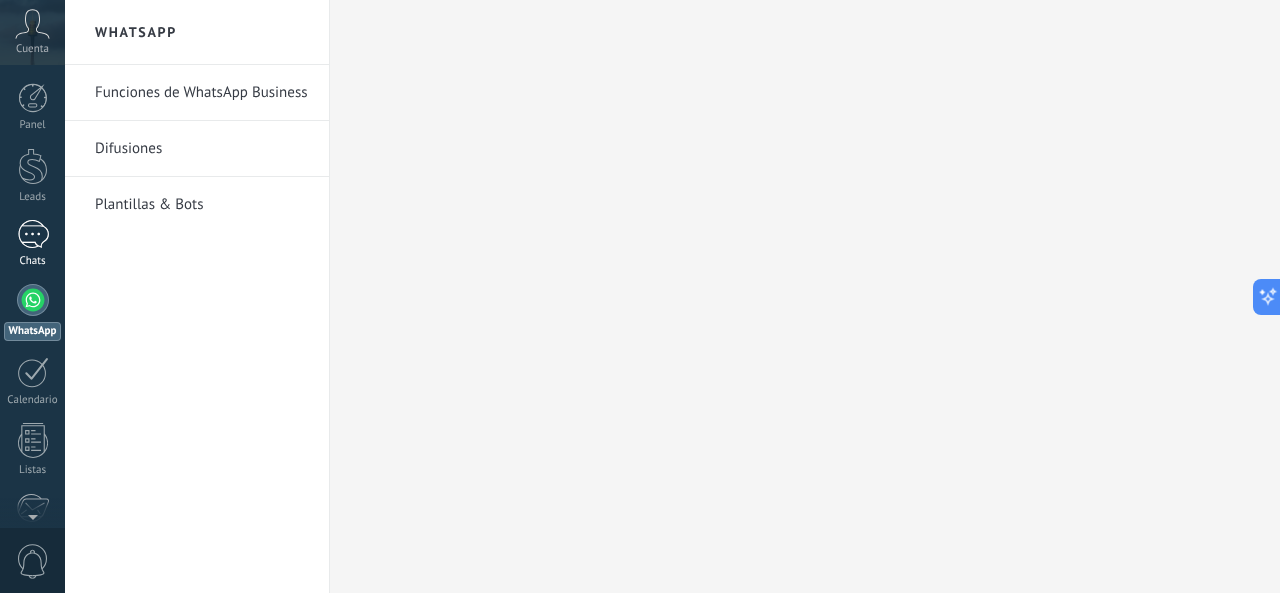 click at bounding box center (33, 234) 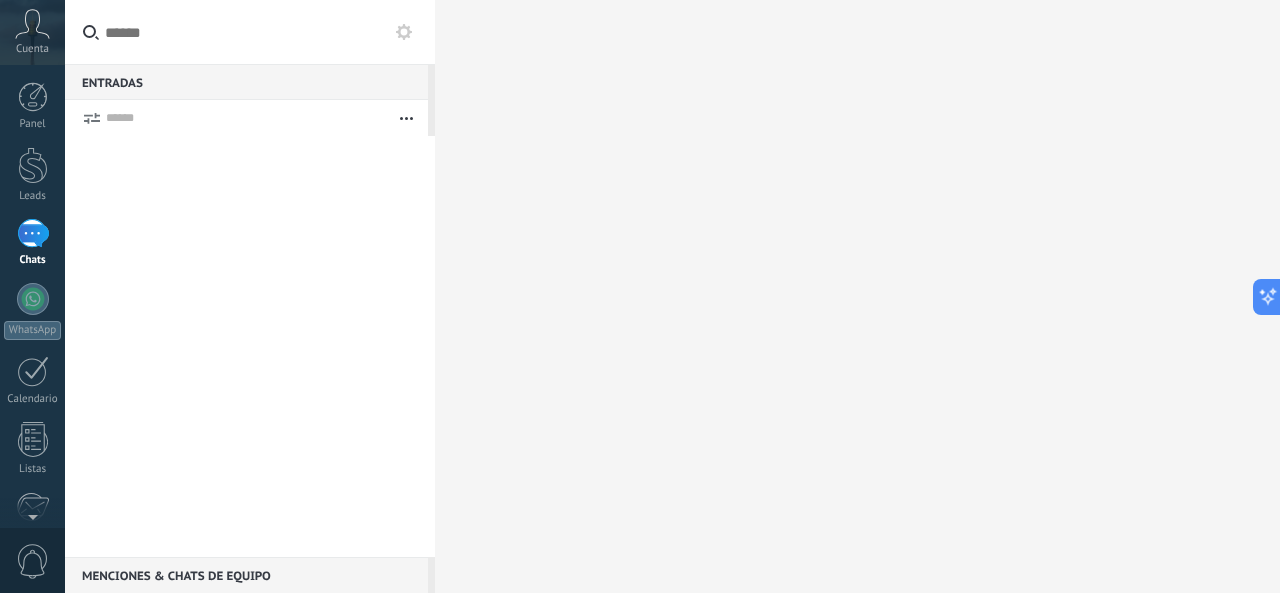 scroll, scrollTop: 0, scrollLeft: 0, axis: both 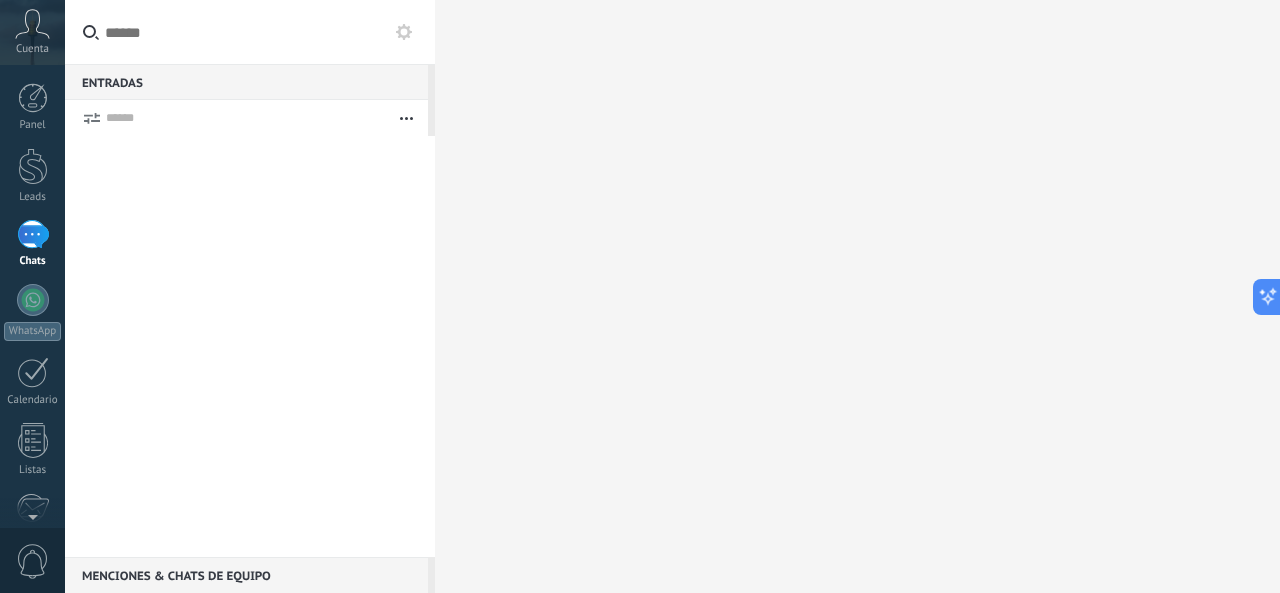 click 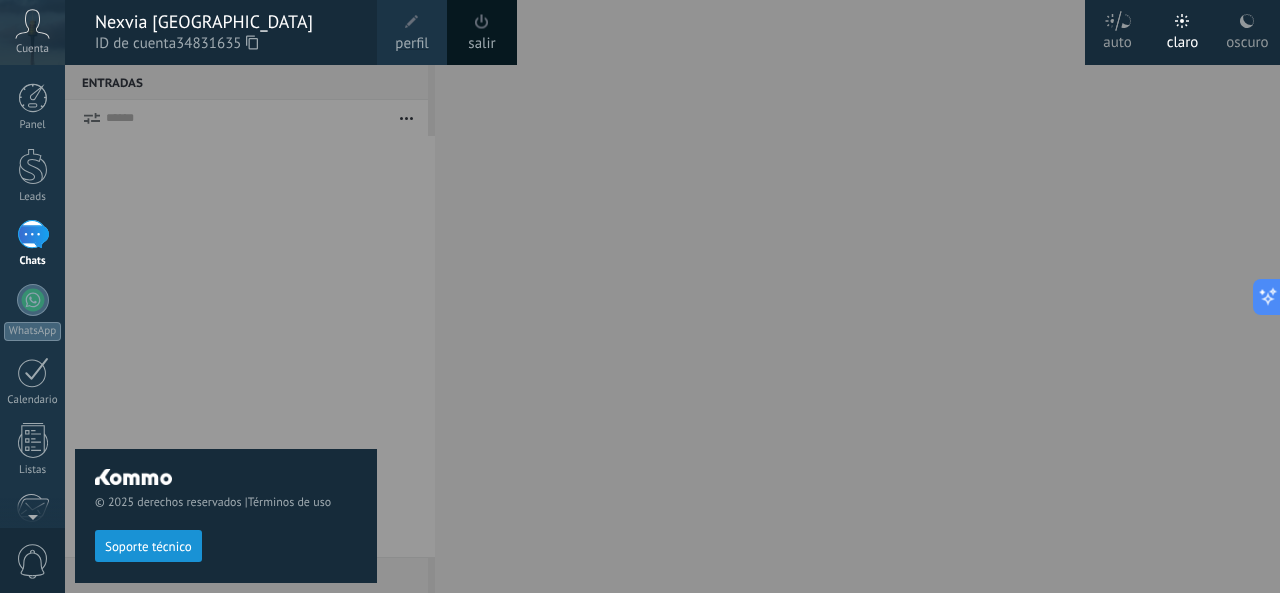 click on "©  2025  derechos reservados |  Términos de uso
Soporte técnico" at bounding box center (226, 329) 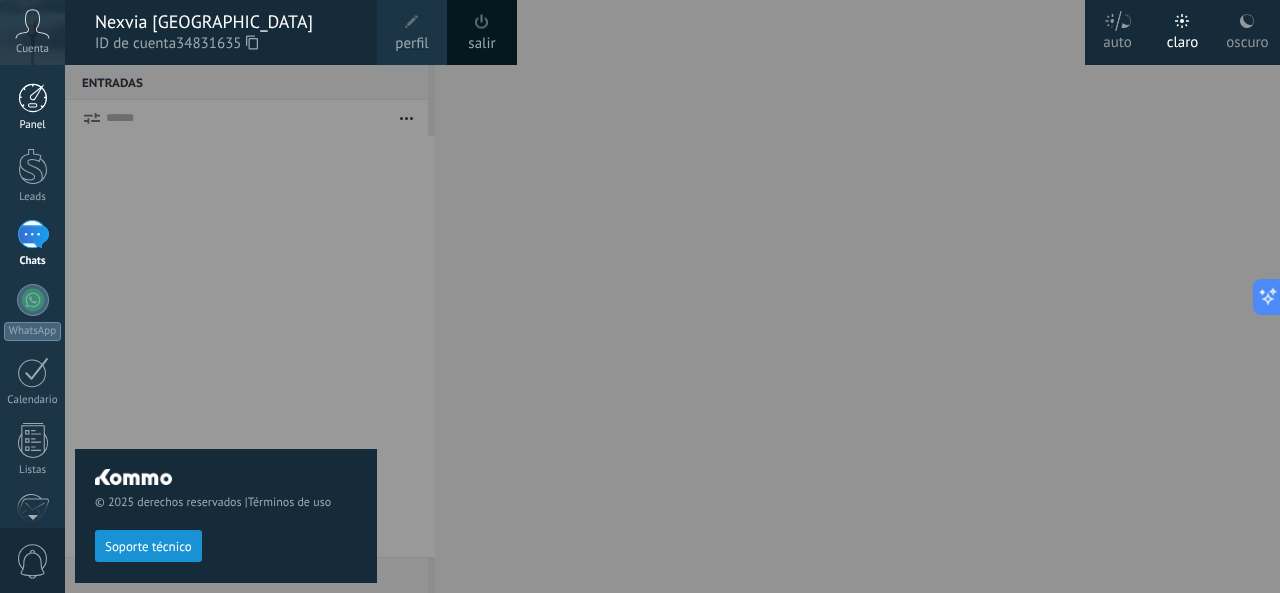 click at bounding box center [33, 98] 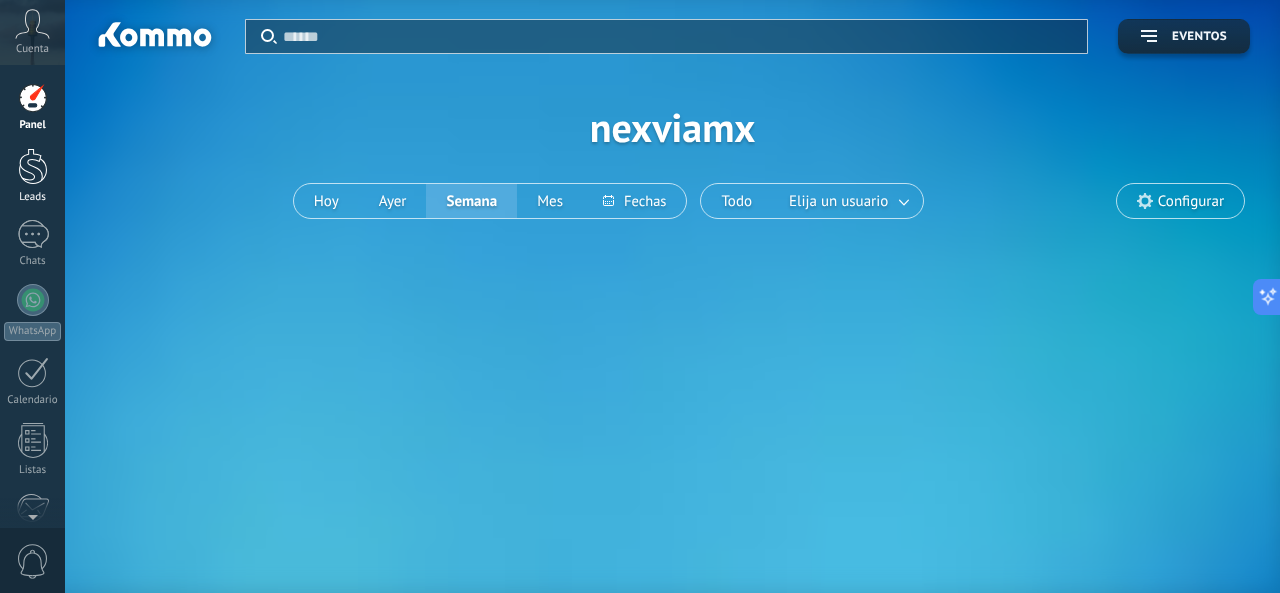 click on "Leads" at bounding box center (32, 176) 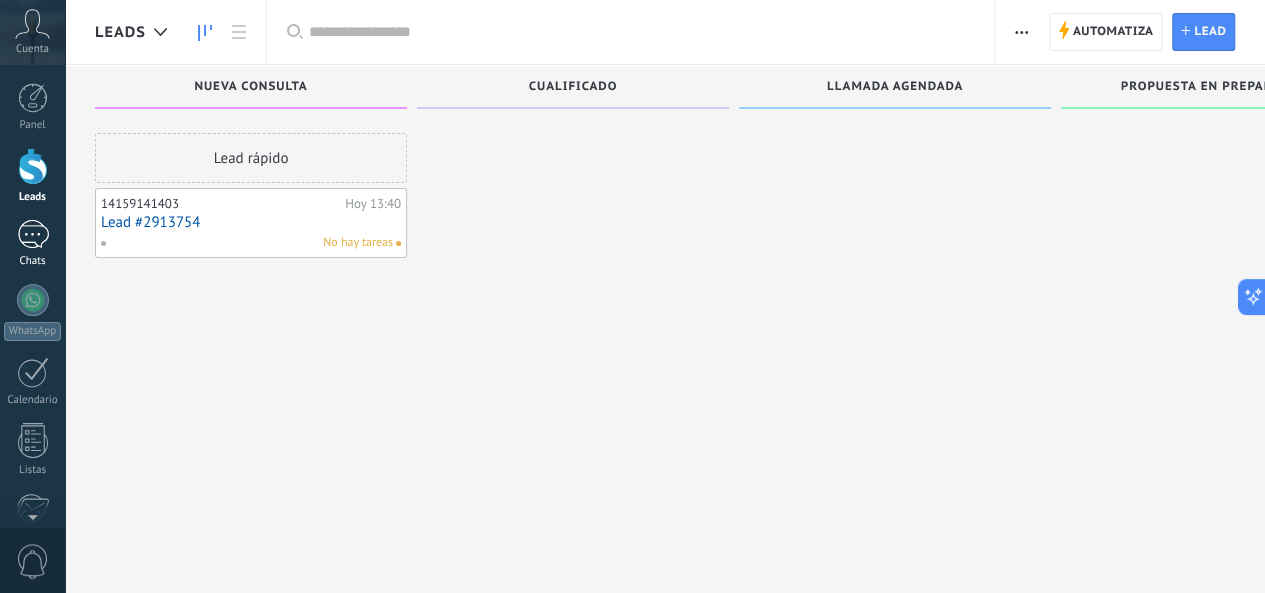 click on "Chats" at bounding box center [32, 244] 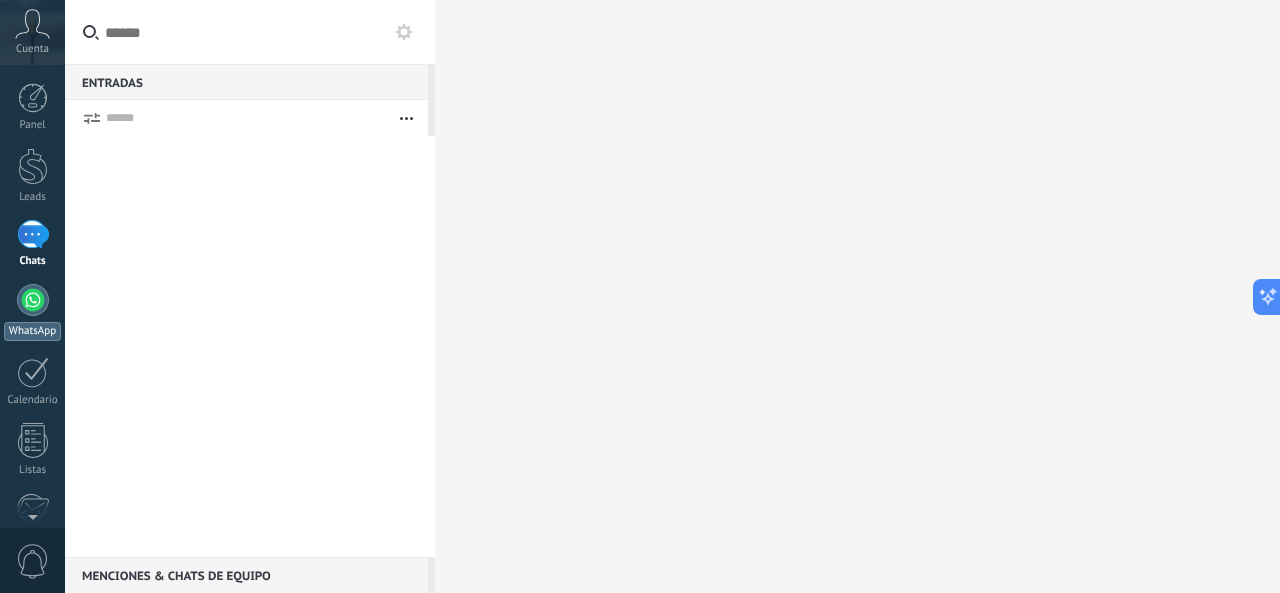 click at bounding box center (33, 300) 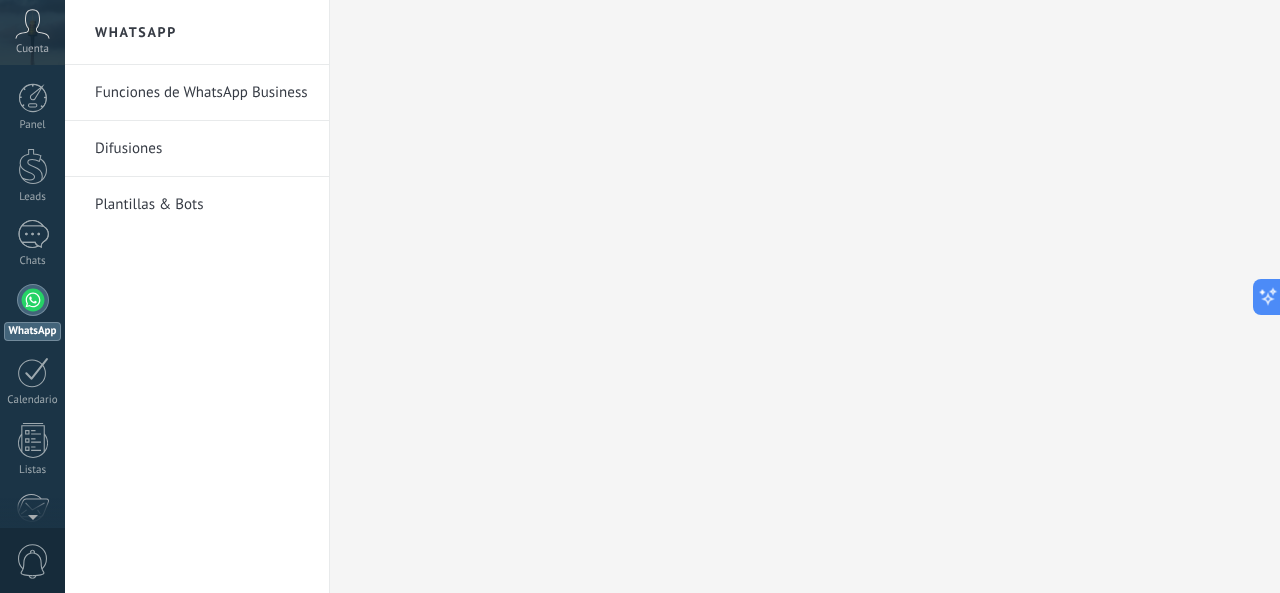 click on "Plantillas & Bots" at bounding box center [202, 205] 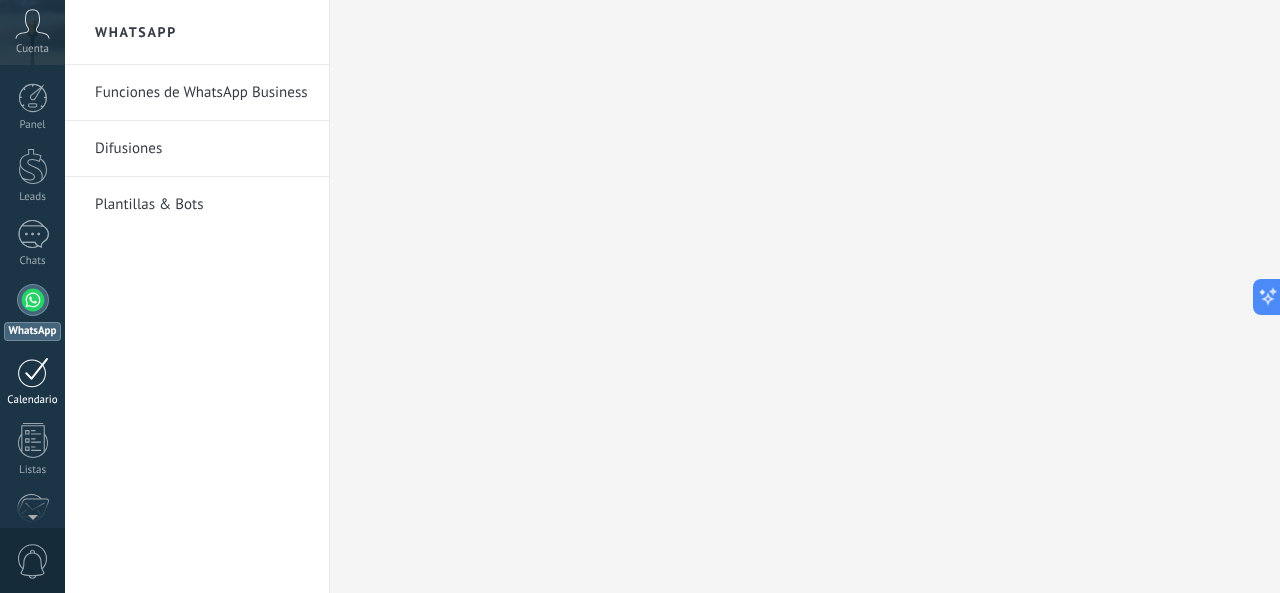click at bounding box center (33, 372) 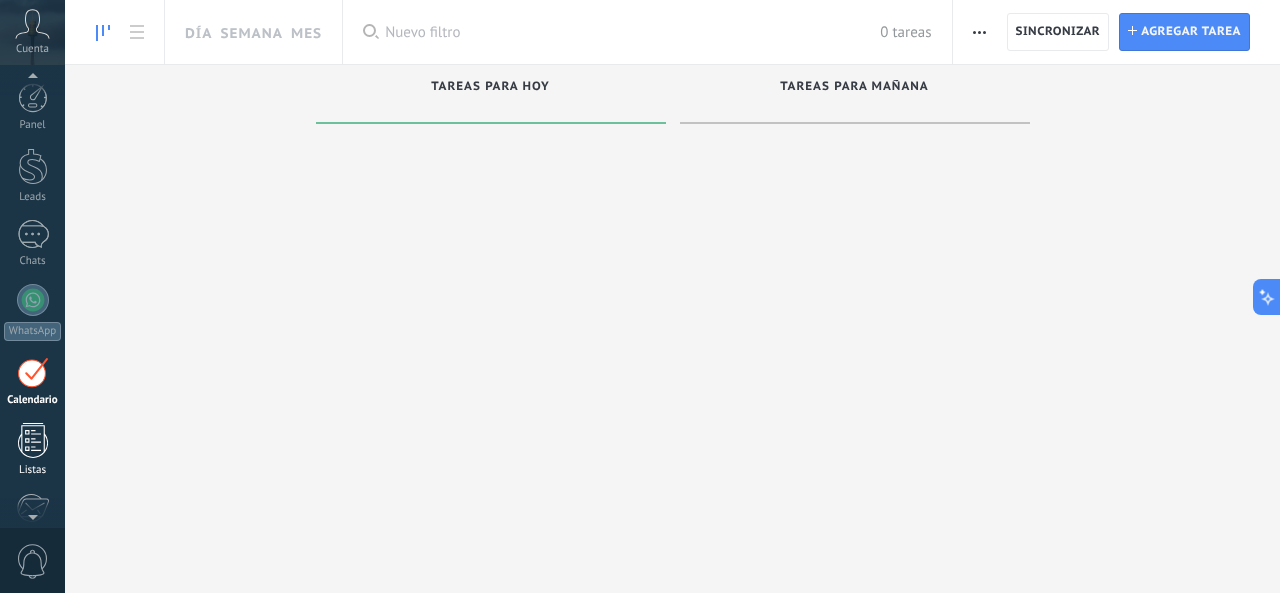 scroll, scrollTop: 124, scrollLeft: 0, axis: vertical 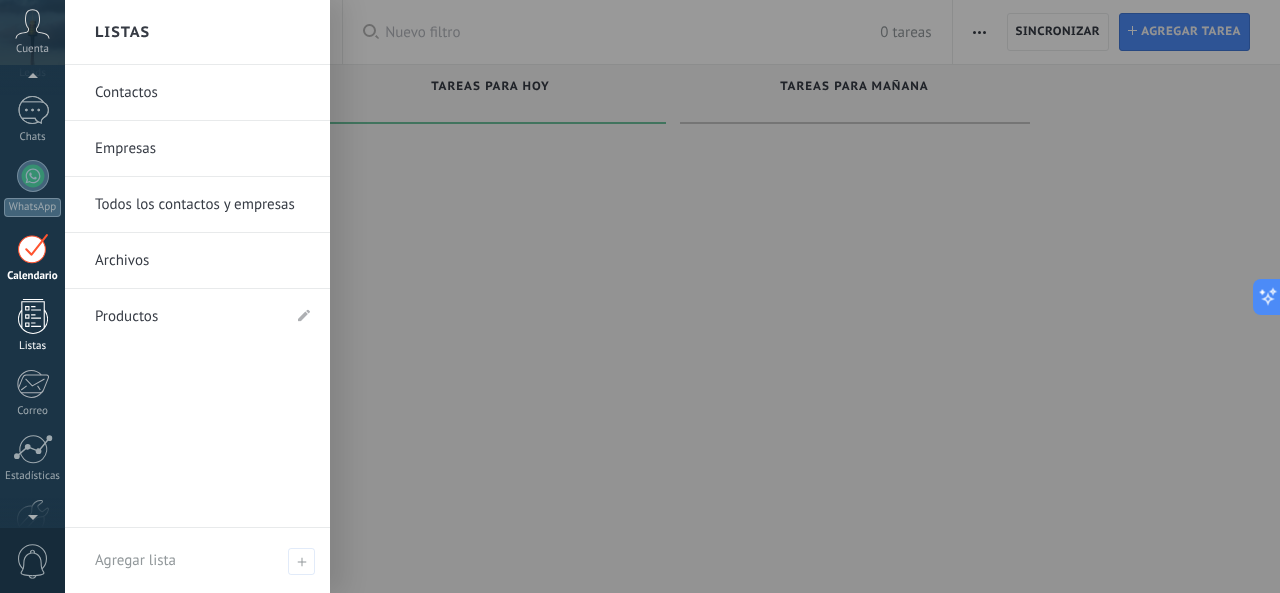 click at bounding box center [33, 316] 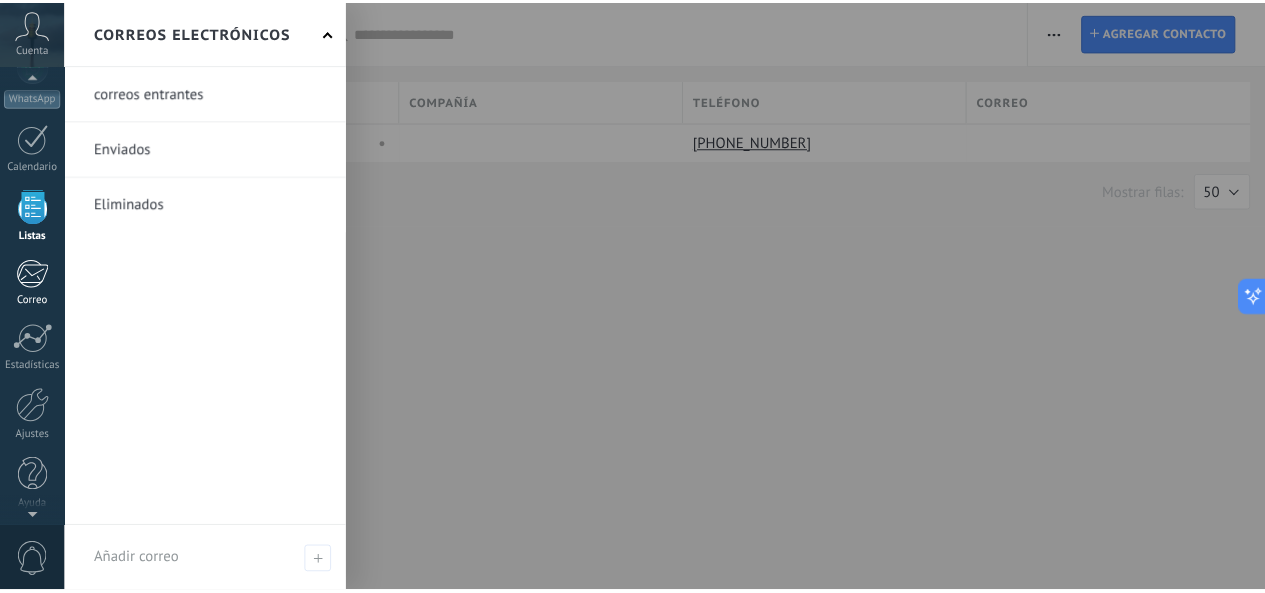 scroll, scrollTop: 237, scrollLeft: 0, axis: vertical 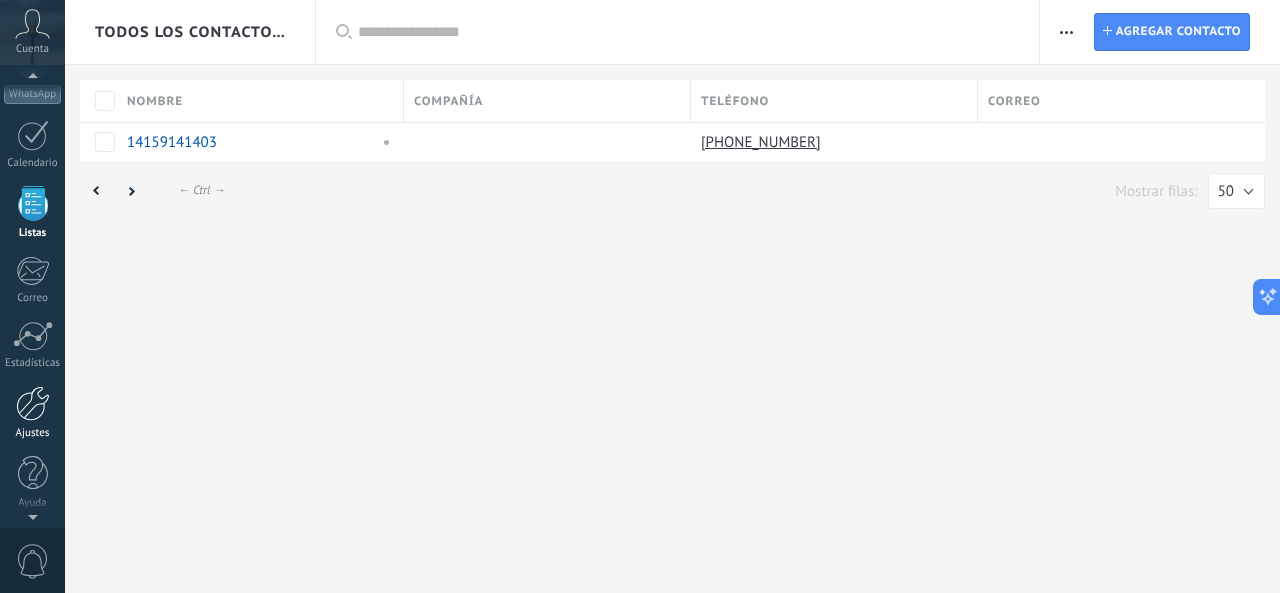 click at bounding box center (33, 403) 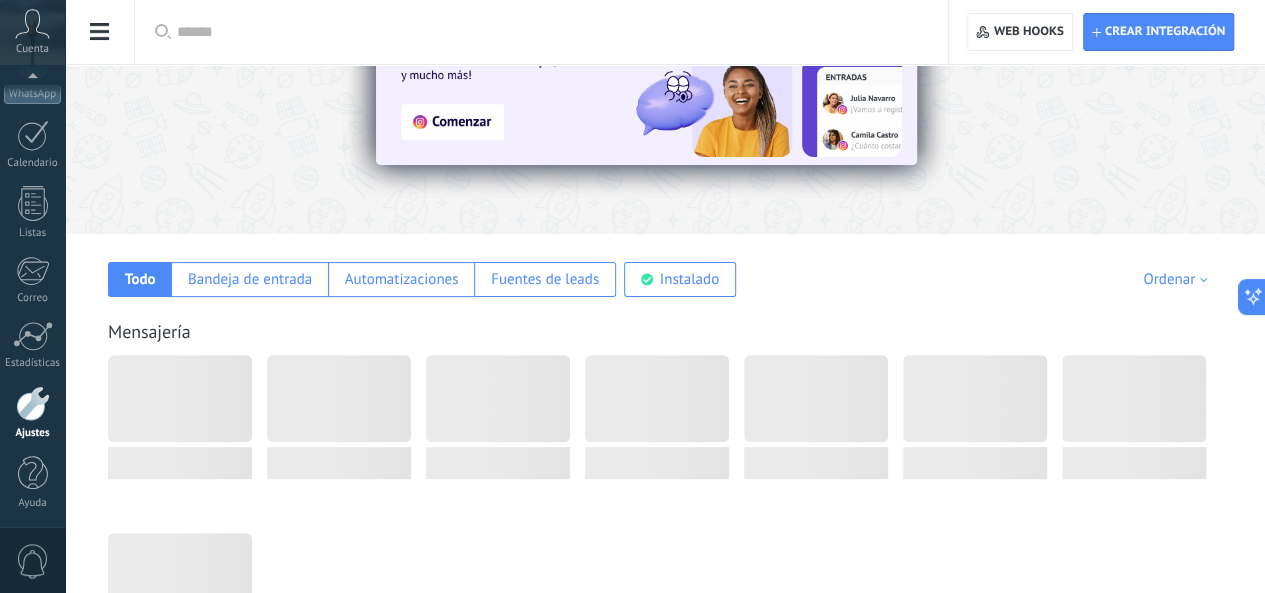 scroll, scrollTop: 186, scrollLeft: 0, axis: vertical 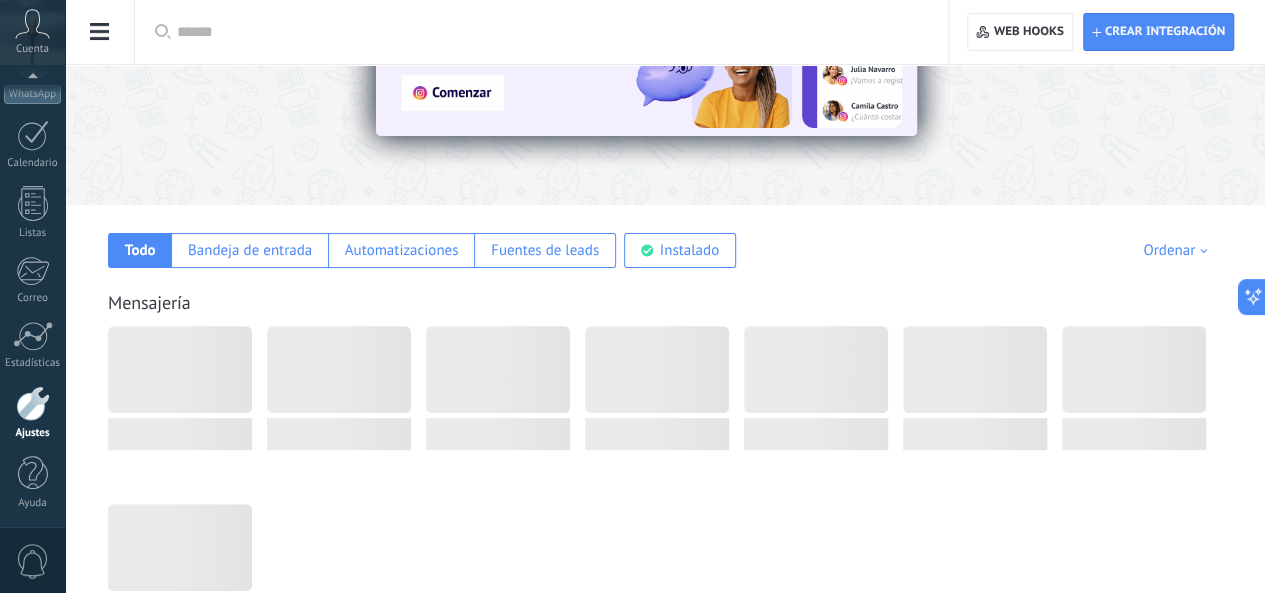 click on "Herramientas de comunicación" at bounding box center [-116, 317] 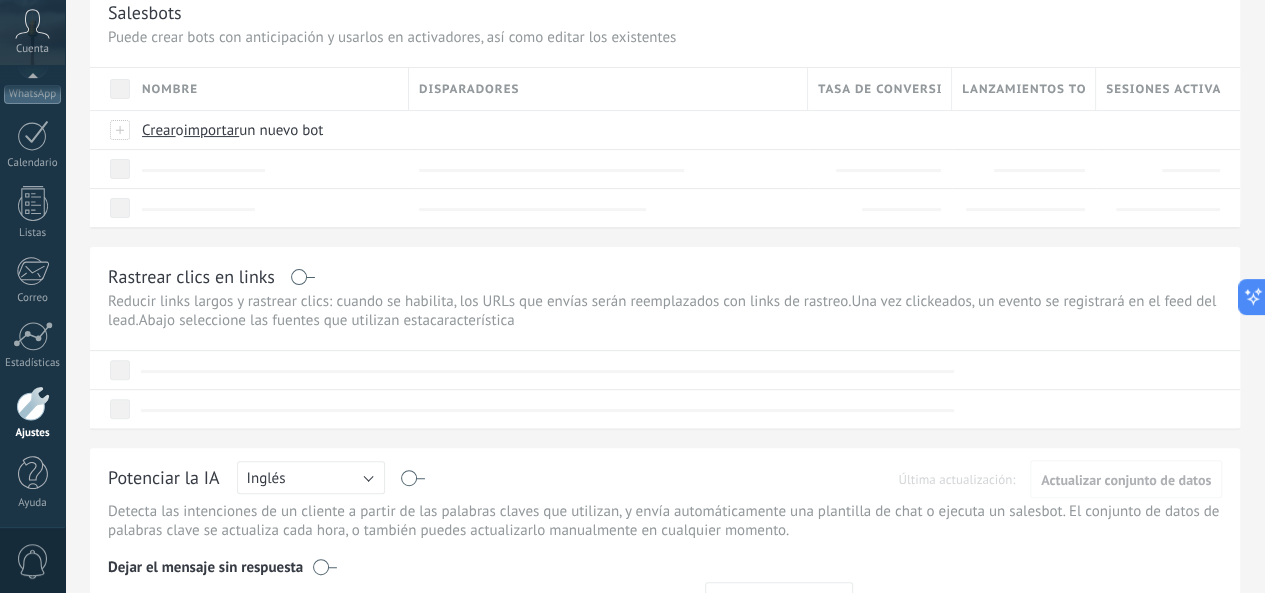scroll, scrollTop: 0, scrollLeft: 0, axis: both 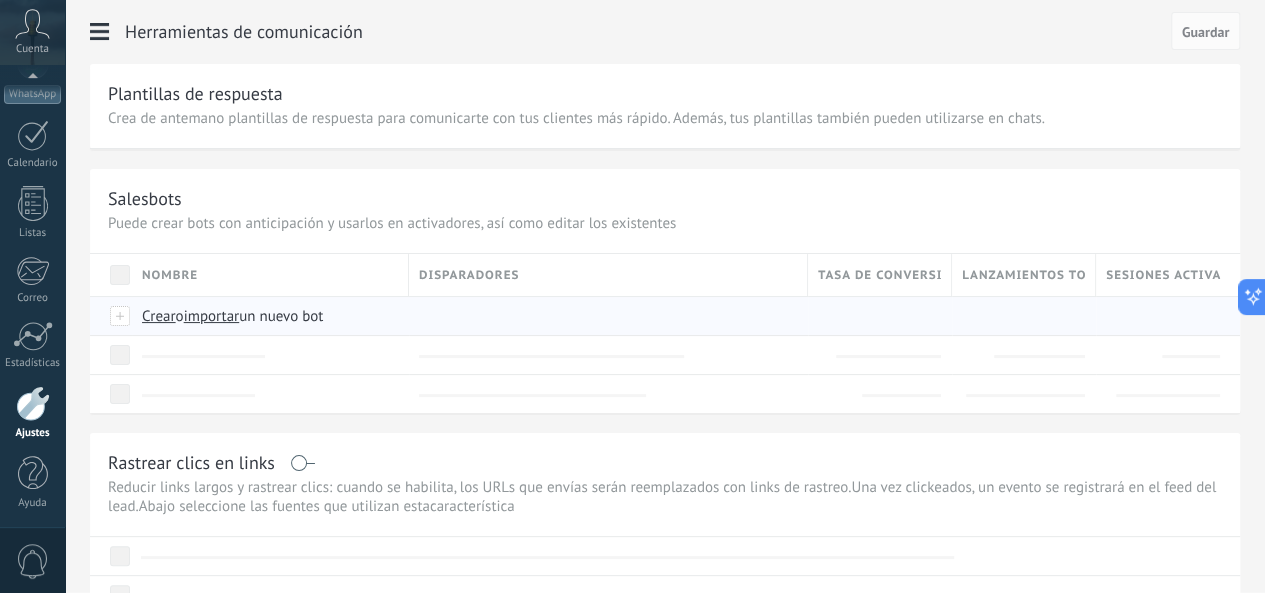 click at bounding box center [121, 316] 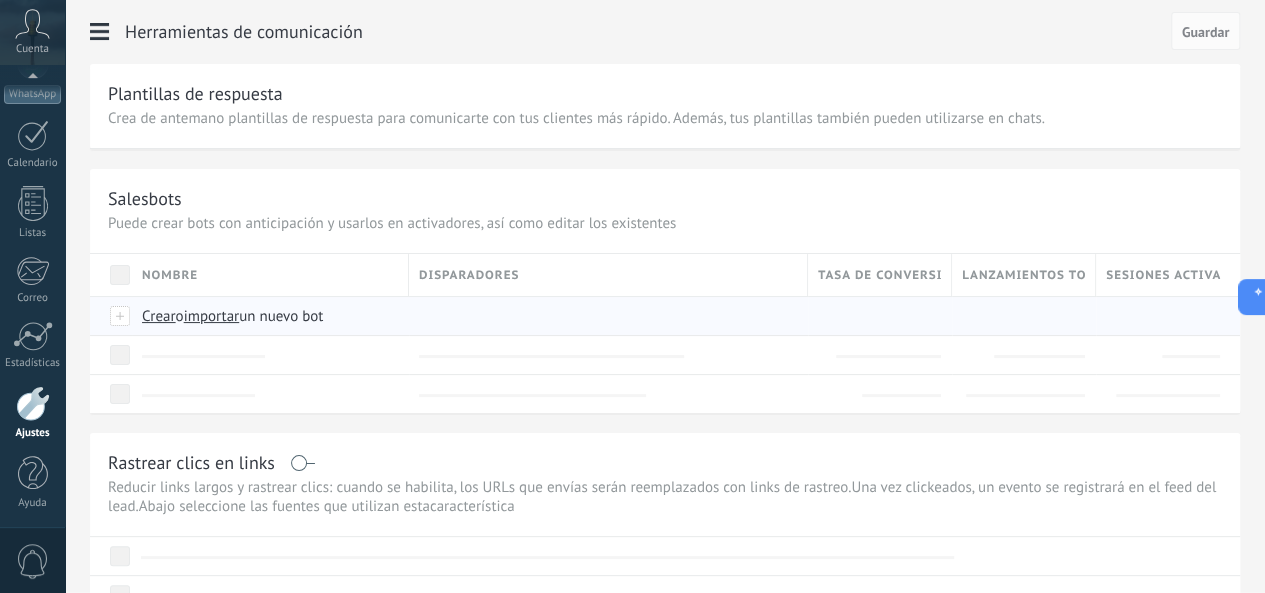 click on "Crear  o  importar  un nuevo bot" at bounding box center (492, 316) 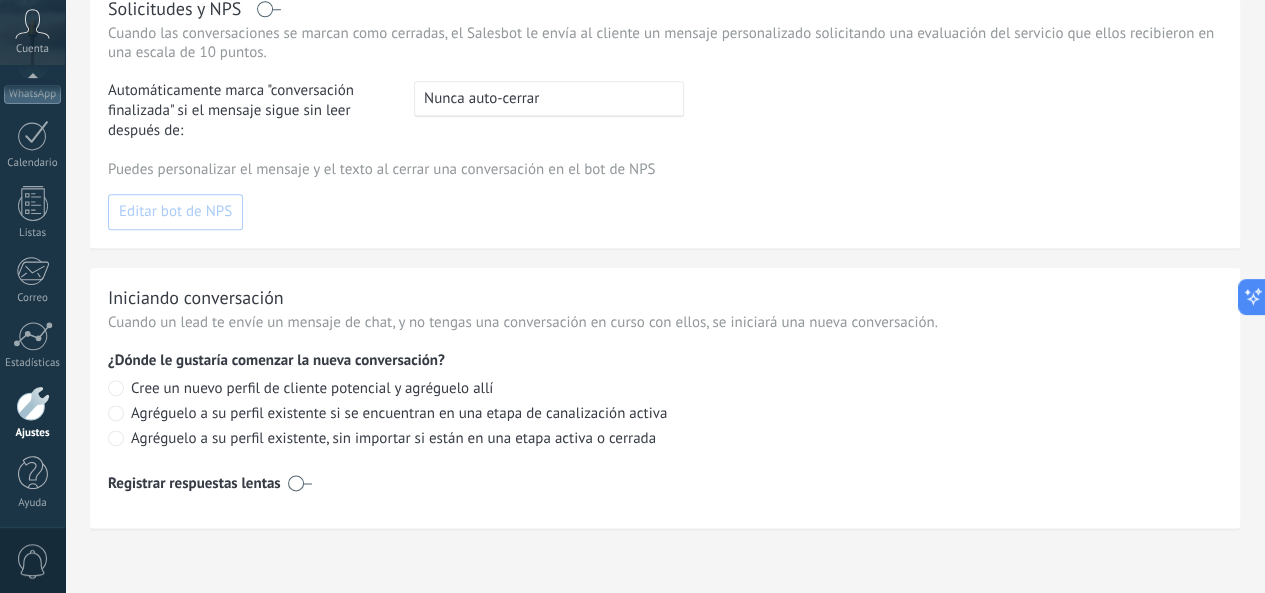 scroll, scrollTop: 1084, scrollLeft: 0, axis: vertical 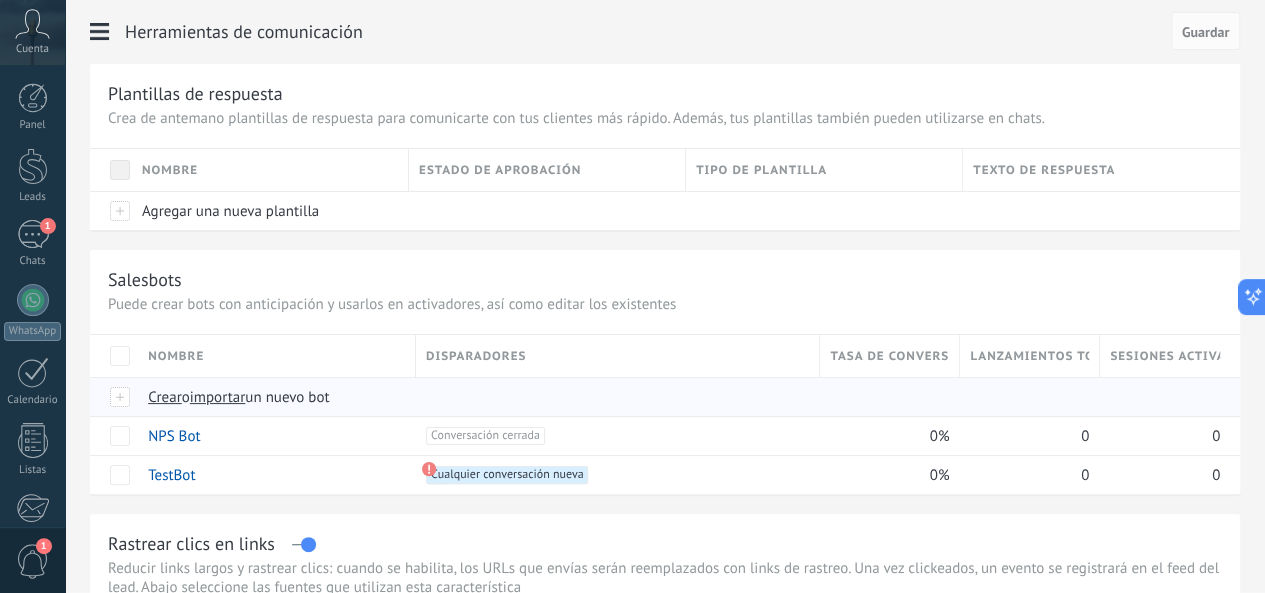 click on "Crear" at bounding box center (165, 397) 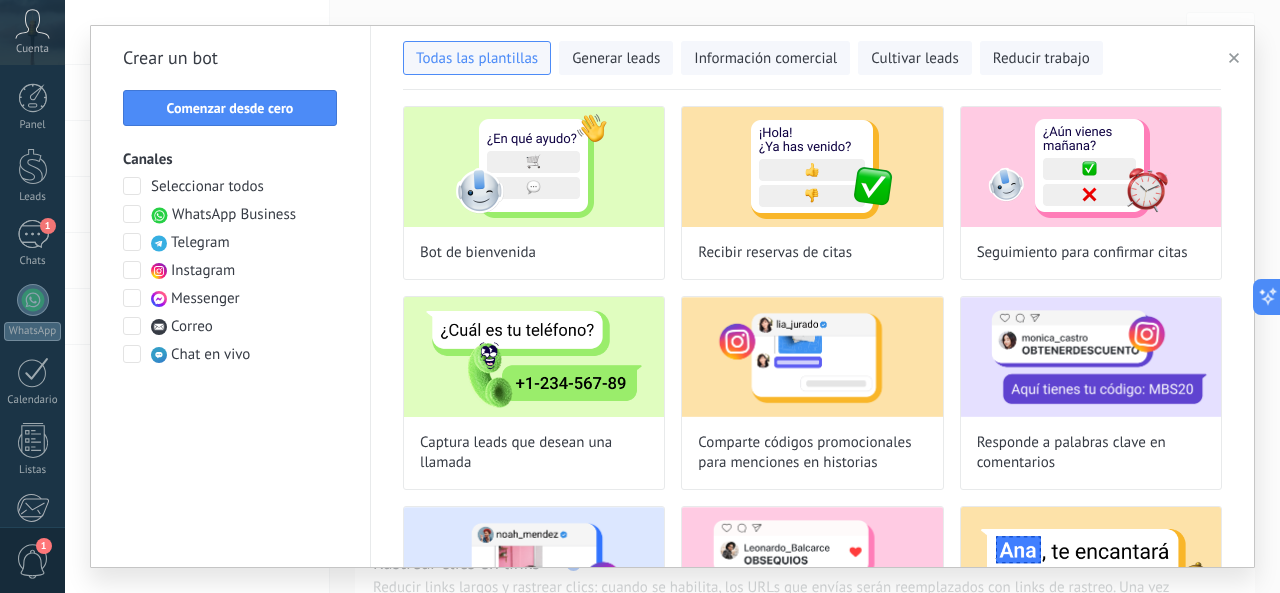 click at bounding box center (132, 214) 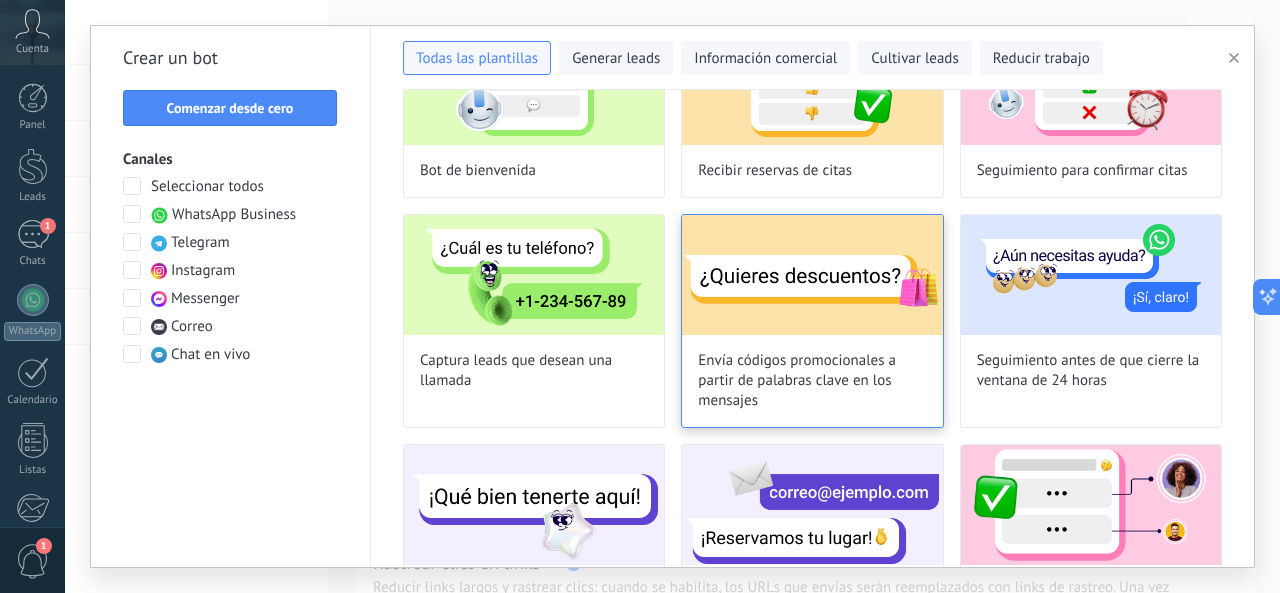 scroll, scrollTop: 0, scrollLeft: 0, axis: both 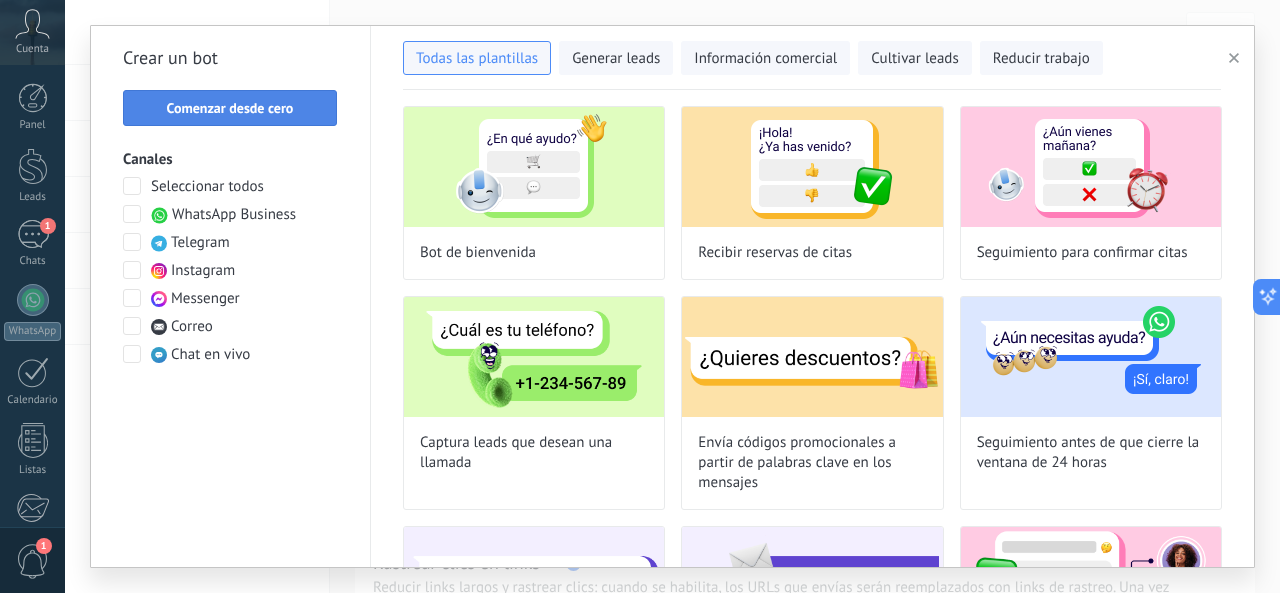 click on "Comenzar desde cero" at bounding box center [230, 108] 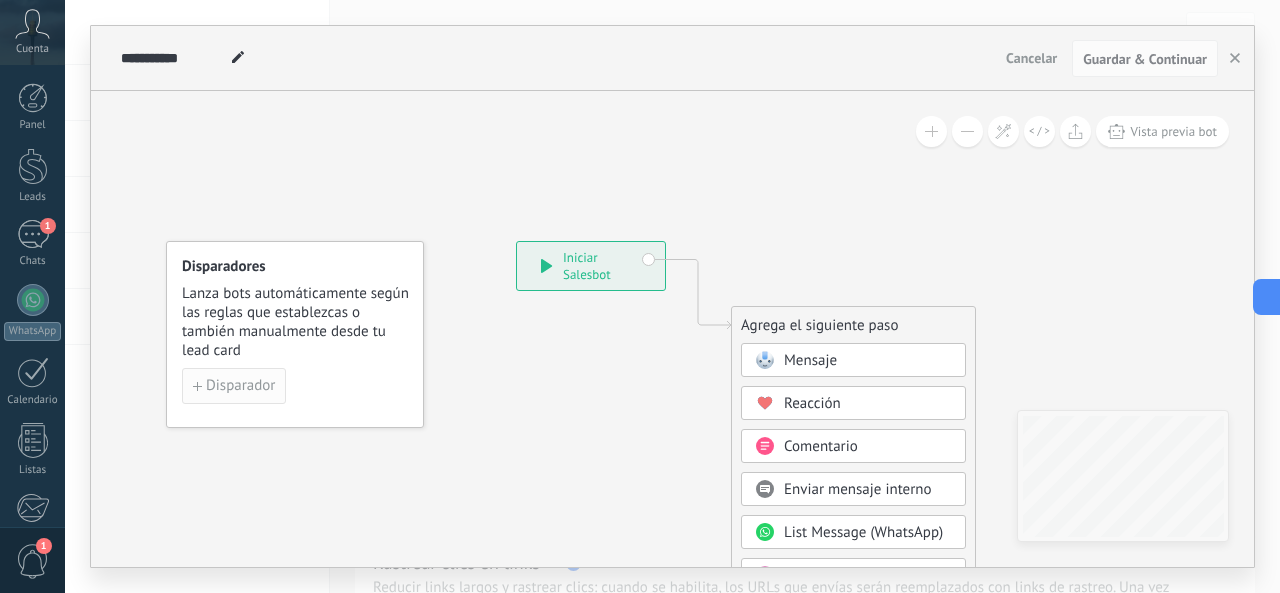 click on "Disparador" at bounding box center [240, 386] 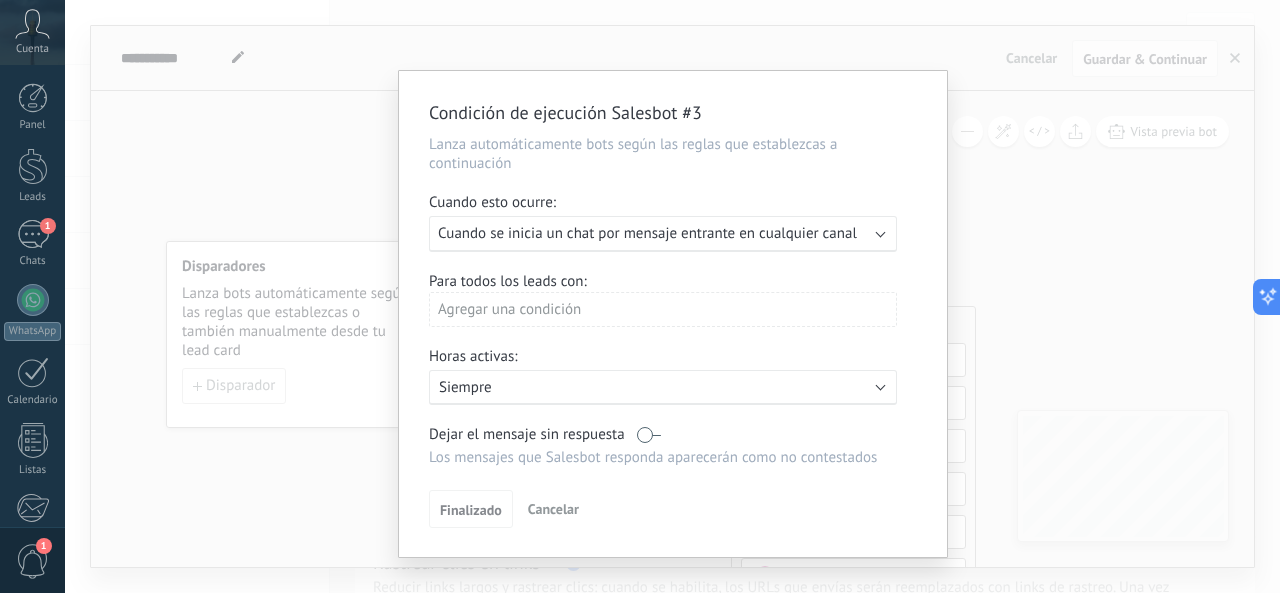 click on "Cuando se inicia un chat por mensaje entrante en cualquier canal" at bounding box center (647, 233) 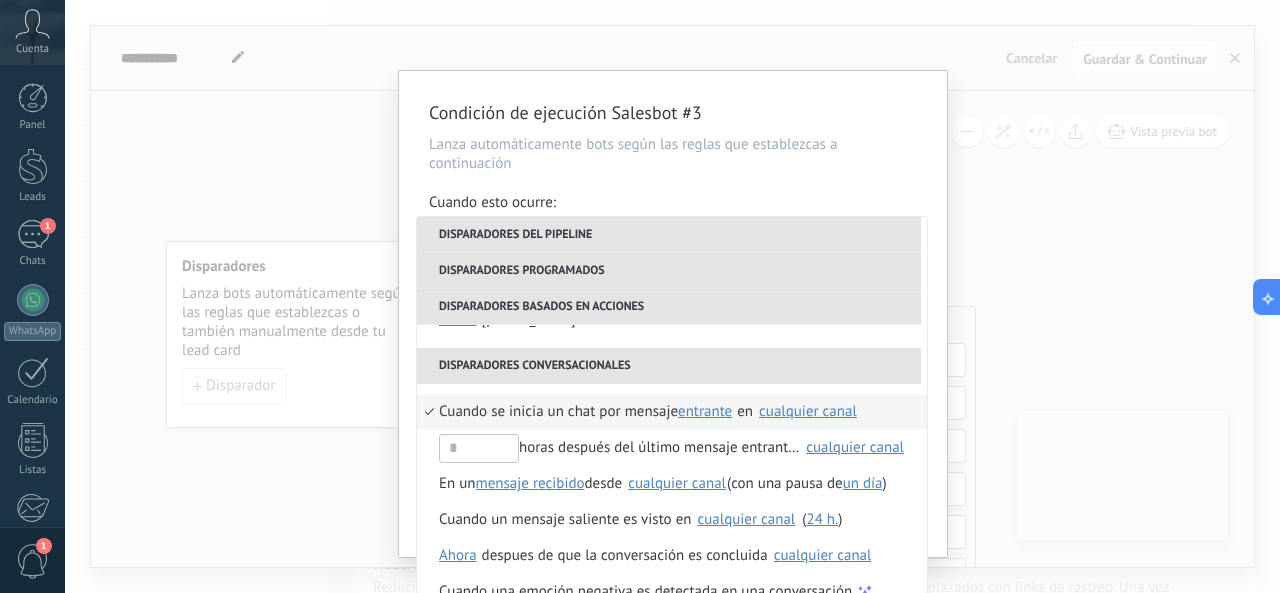 scroll, scrollTop: 508, scrollLeft: 0, axis: vertical 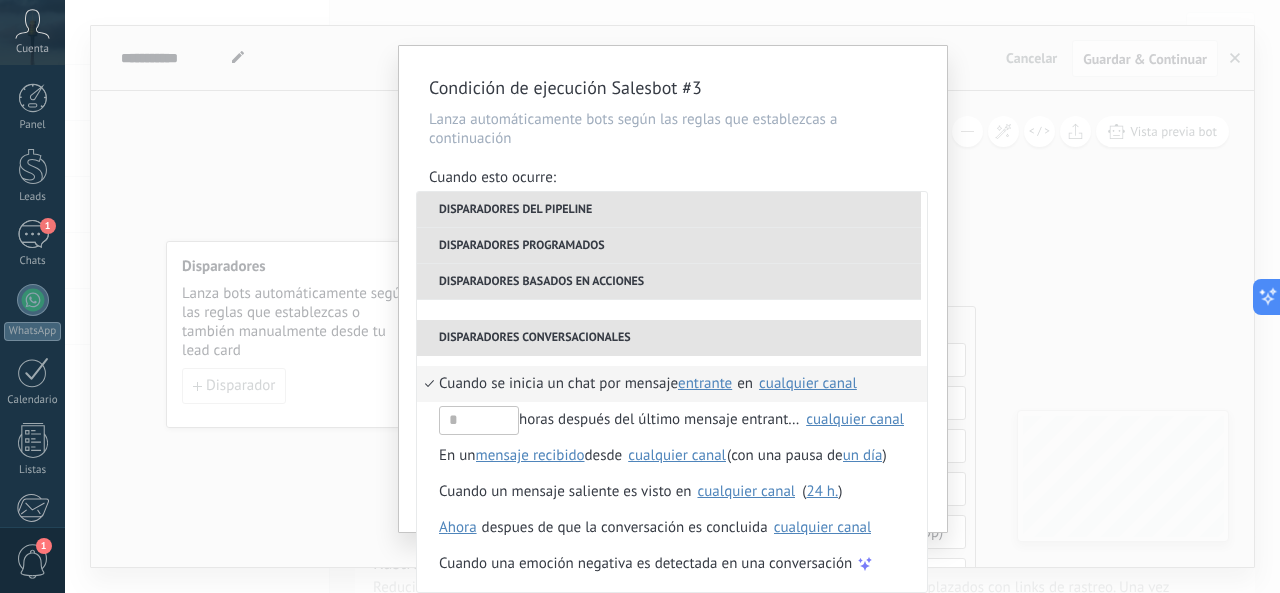 click on "Condición de ejecución Salesbot #3 Lanza automáticamente bots según las reglas que establezcas a continuación Cuando esto ocurre: Ejecutar:  Cuando se inicia un chat por mensaje entrante en cualquier canal Disparadores del pipeline Cuando se crea en una etapa del embudo ahora después de 5 minutos después de 10 minutos un día Seleccionar un intervalo ahora Cuando se mueve lead a una etapa del embudo ahora después de 5 minutos después de 10 minutos un día Seleccionar un intervalo ahora Cuando se mueve lead o se crea en una etapa del embudo ahora después de 5 minutos después de 10 minutos un día Seleccionar un intervalo ahora Cuando se [MEDICAL_DATA] el usuario responsable en lead Cuando un usuario  añade elimina añade  etiquetas en  lead contacto compañía lead : #añadir etiquetas Cuando un campo en  Productos contacto compañía lead Productos  es actualizado:  SKU Grupo Precio Descripción External ID Unit Oferta especial 1 Precio al por mayor Puntos por compra Imagen SKU horas El" at bounding box center (672, 296) 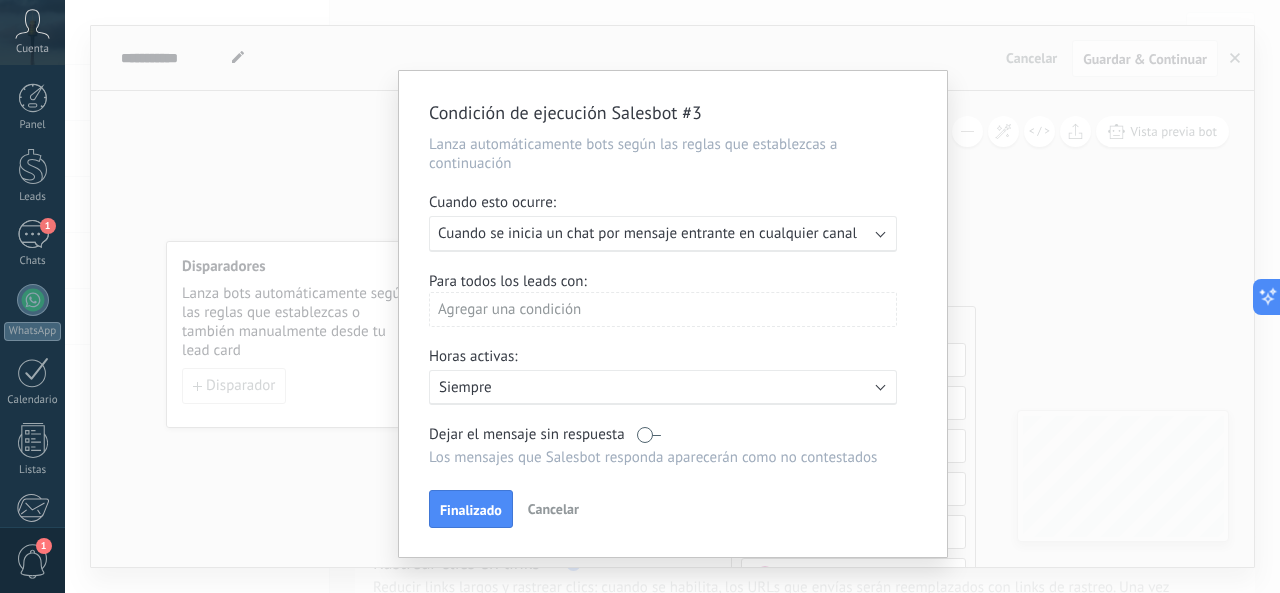 scroll, scrollTop: 0, scrollLeft: 0, axis: both 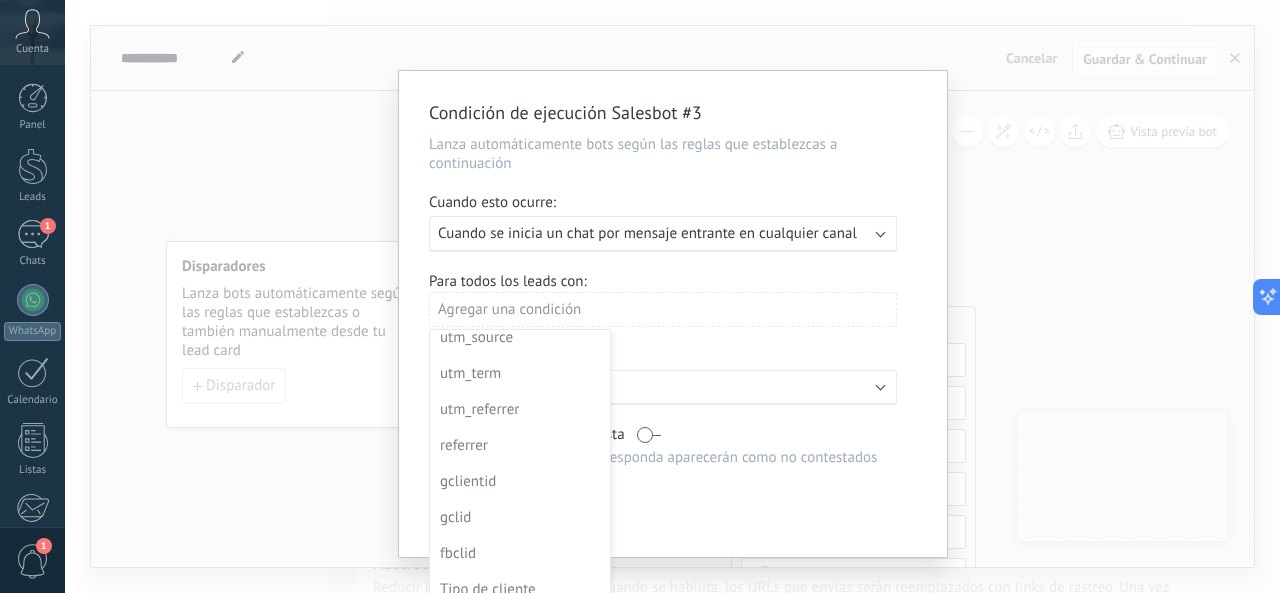 click at bounding box center (673, 315) 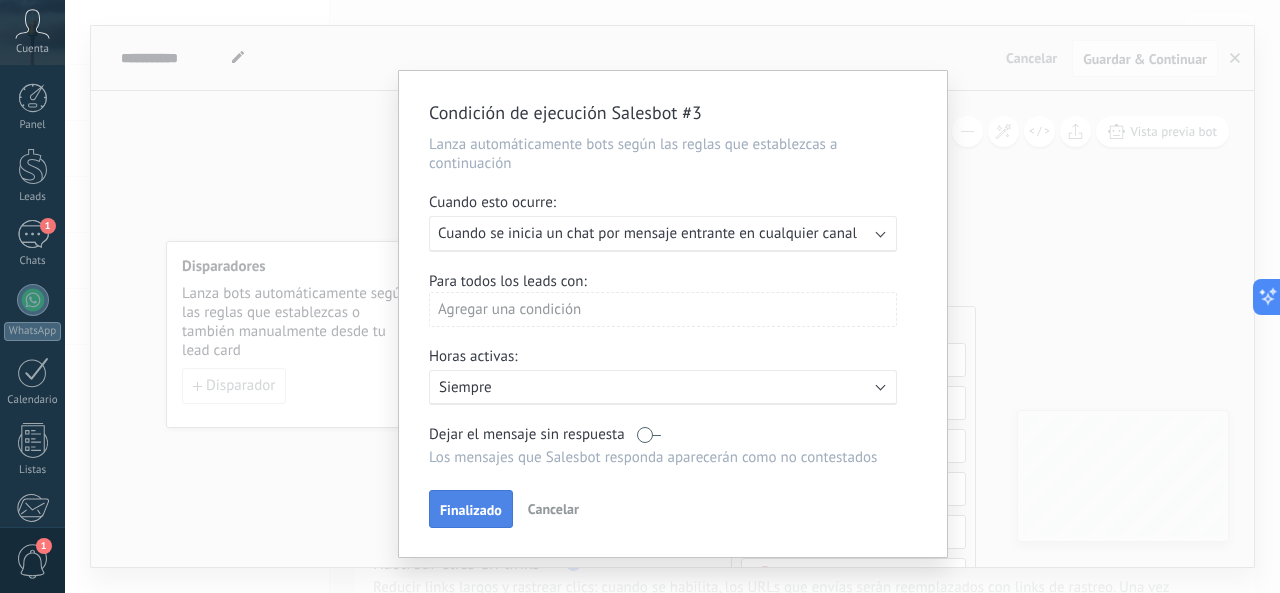 click on "Finalizado" at bounding box center (471, 510) 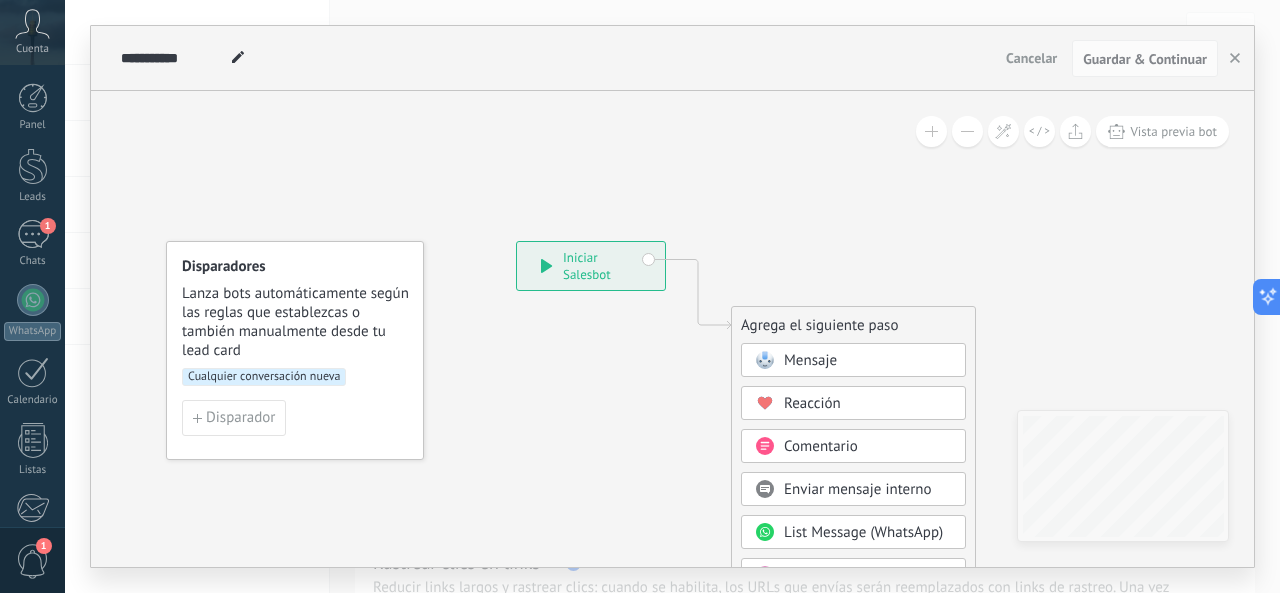 click on "**********" at bounding box center [591, 266] 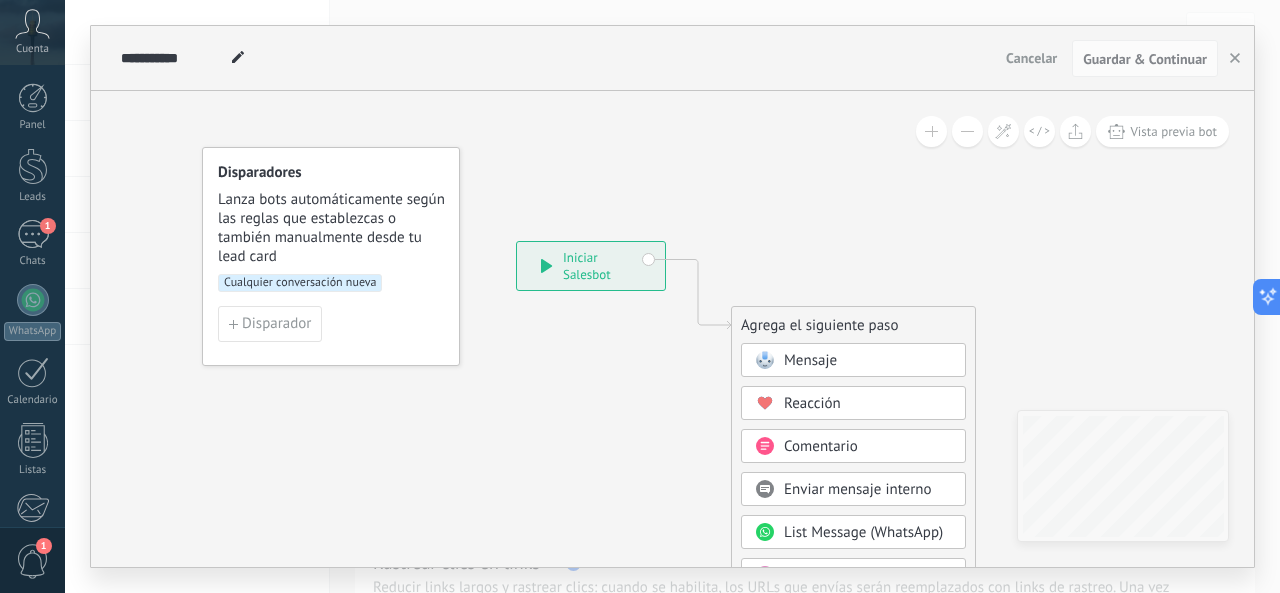 drag, startPoint x: 358, startPoint y: 334, endPoint x: 394, endPoint y: 240, distance: 100.65784 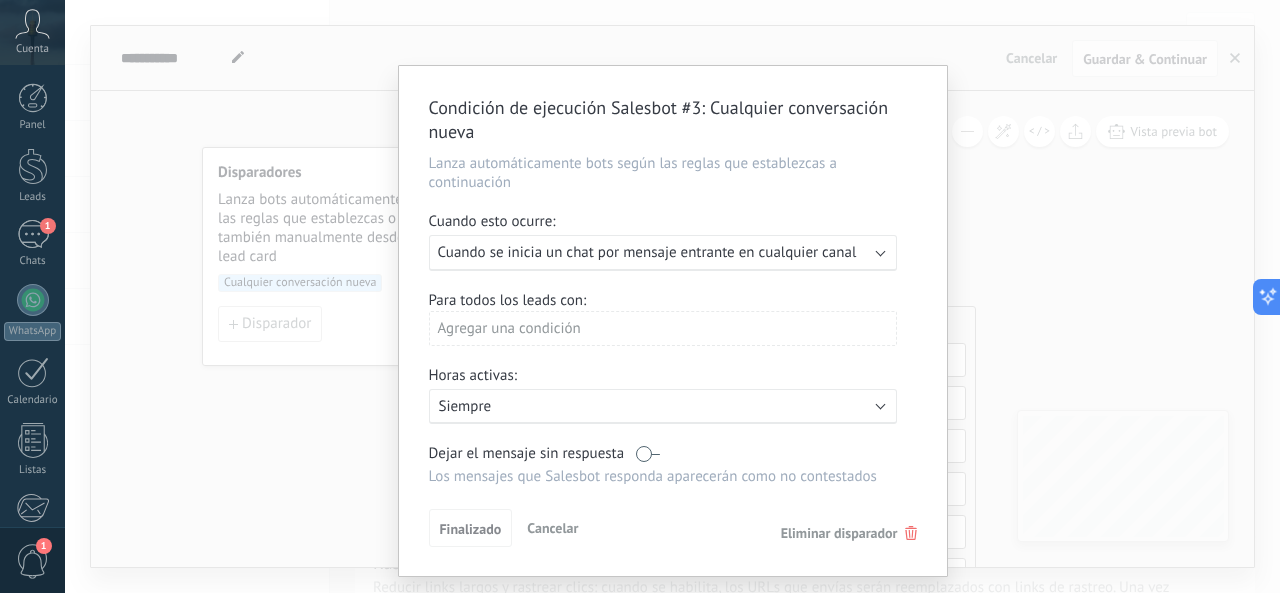 click on "Cancelar" at bounding box center [552, 528] 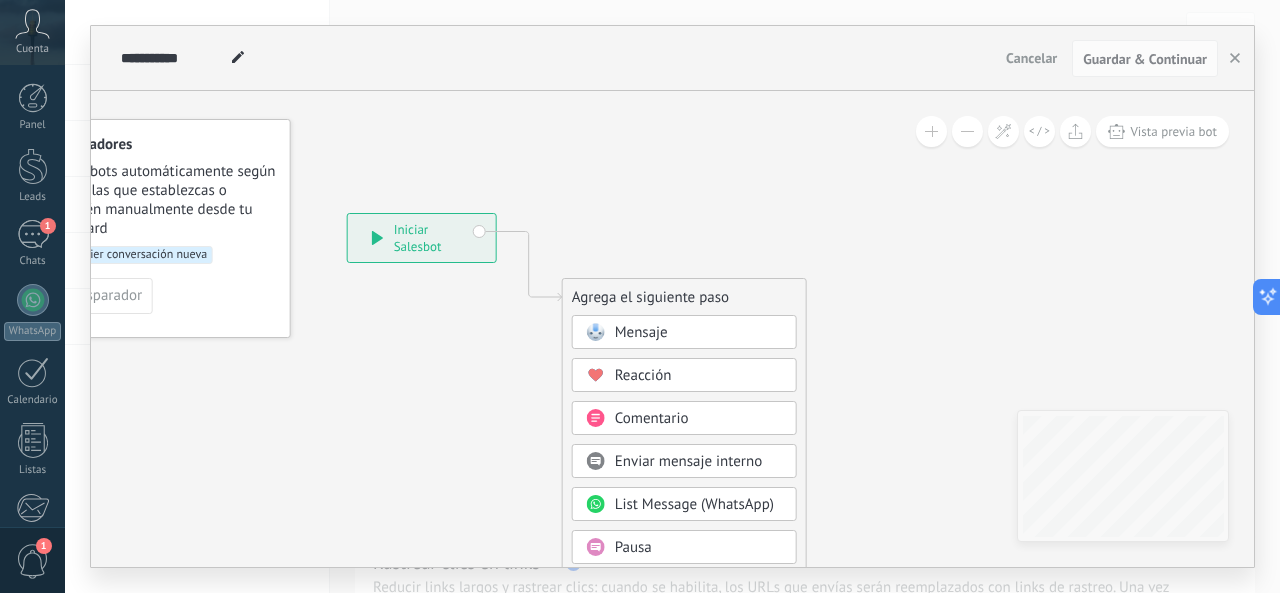 drag, startPoint x: 953, startPoint y: 293, endPoint x: 783, endPoint y: 264, distance: 172.4558 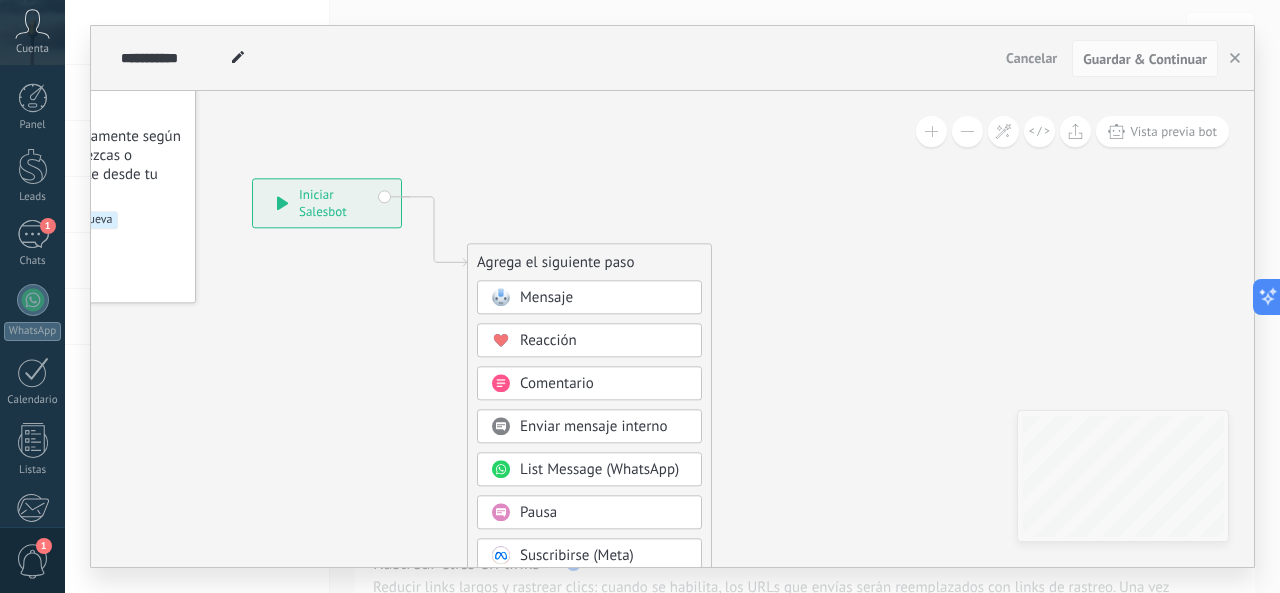 drag, startPoint x: 783, startPoint y: 264, endPoint x: 687, endPoint y: 232, distance: 101.19289 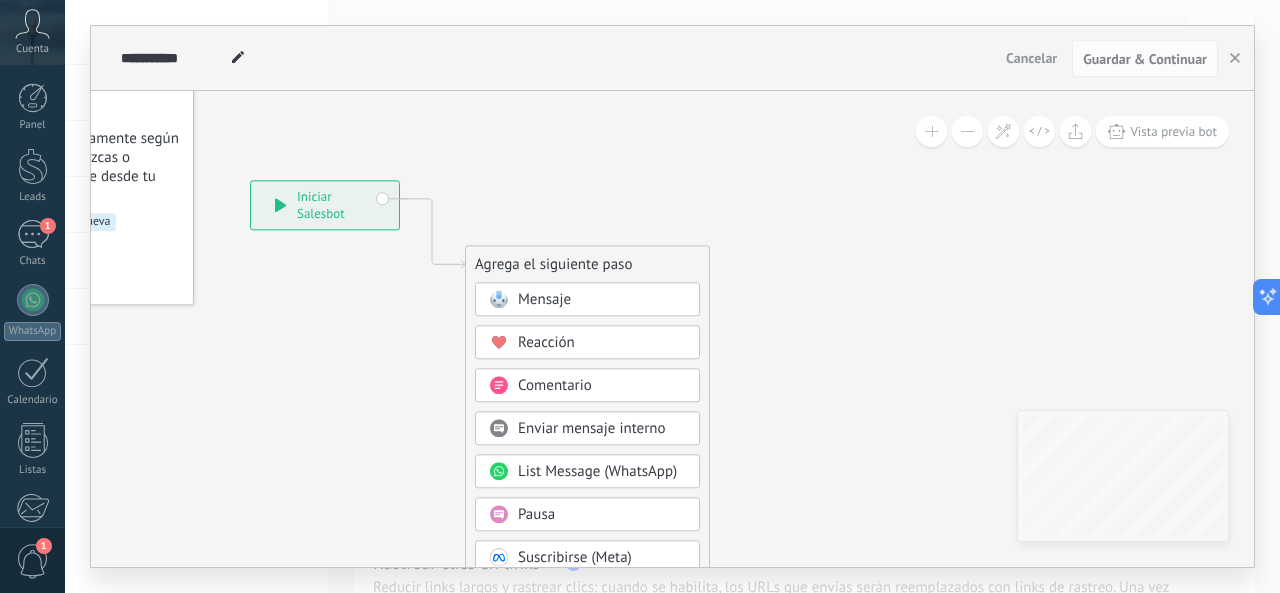 click on "Mensaje" at bounding box center (602, 301) 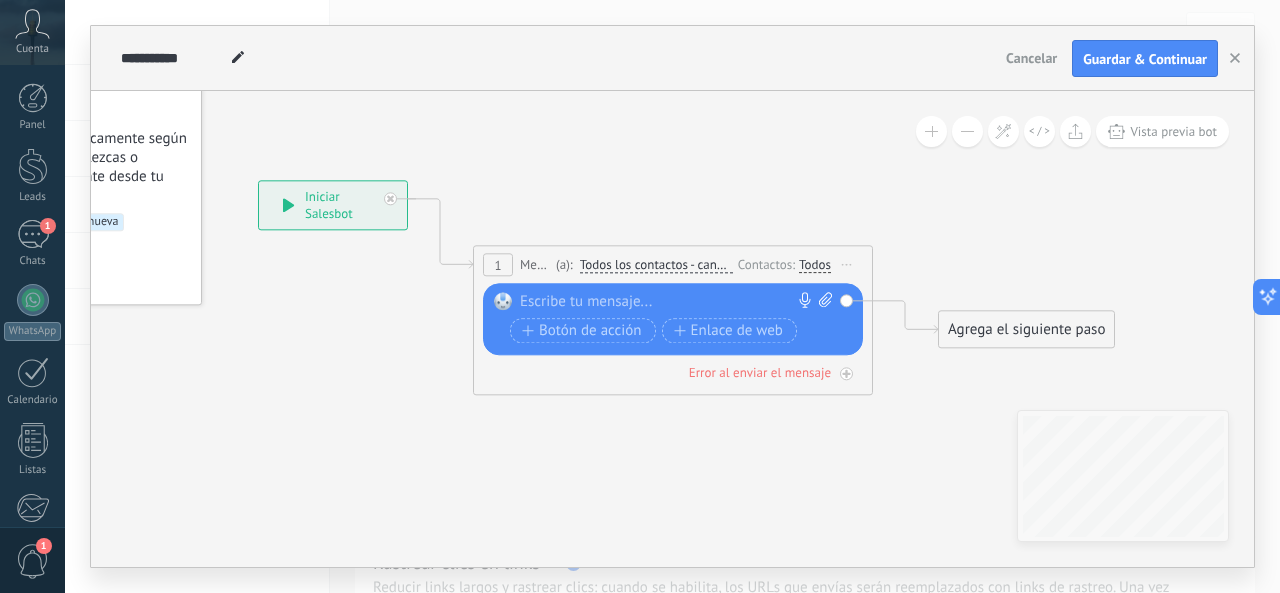 click at bounding box center (668, 303) 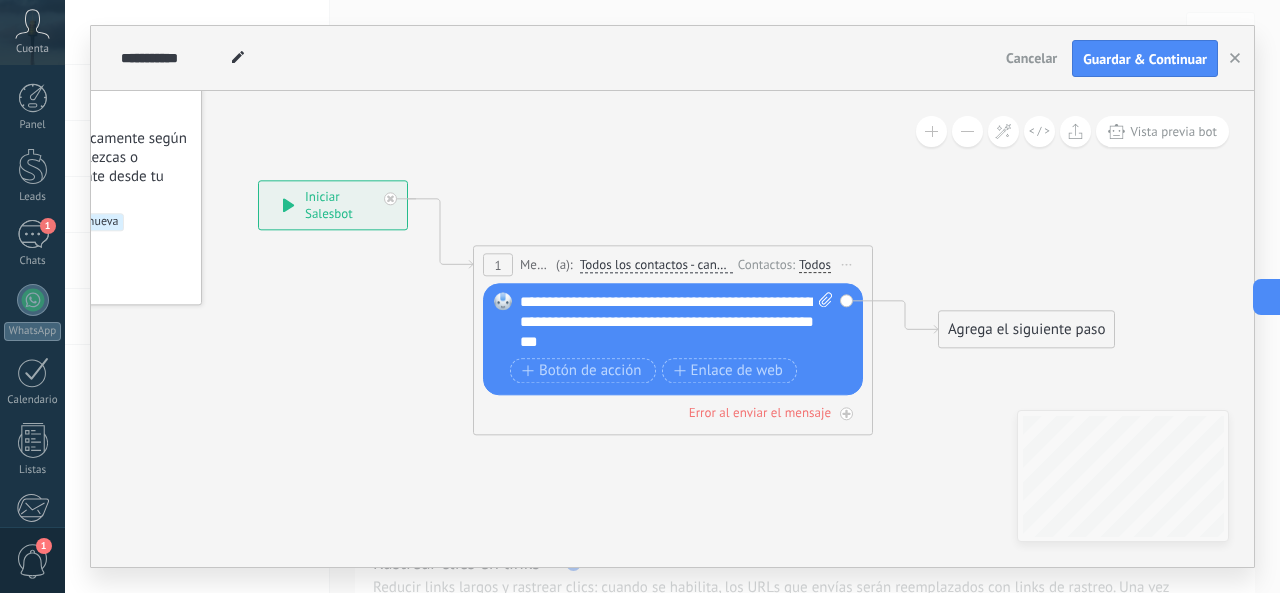 click on "**********" at bounding box center (677, 323) 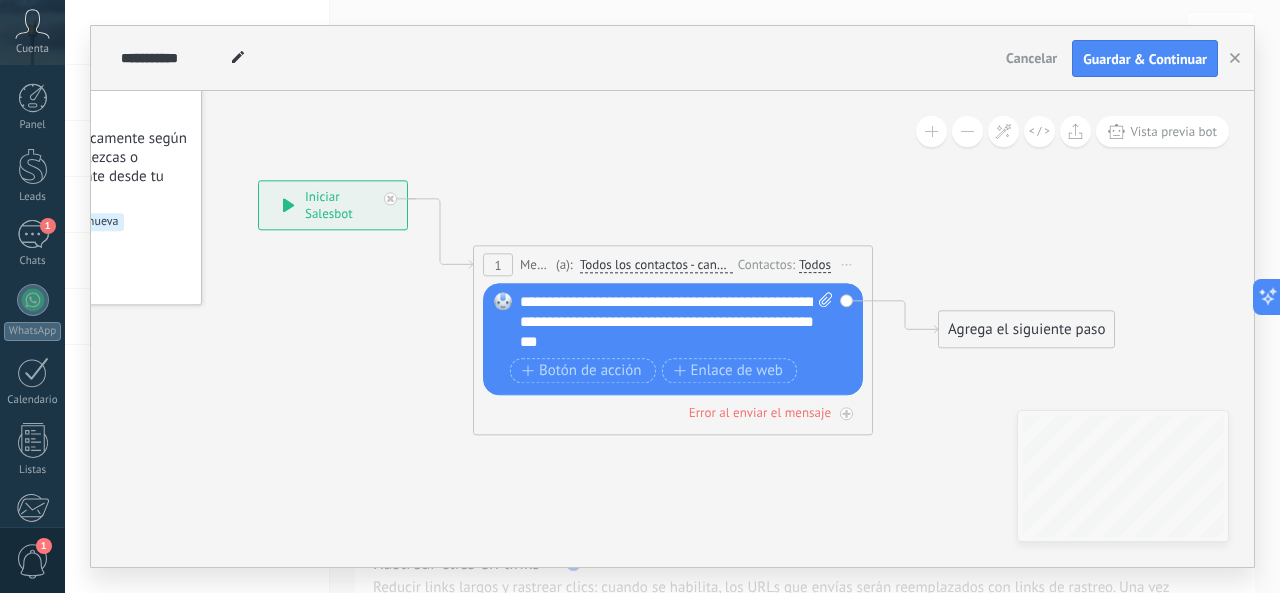 click on "**********" at bounding box center (677, 323) 